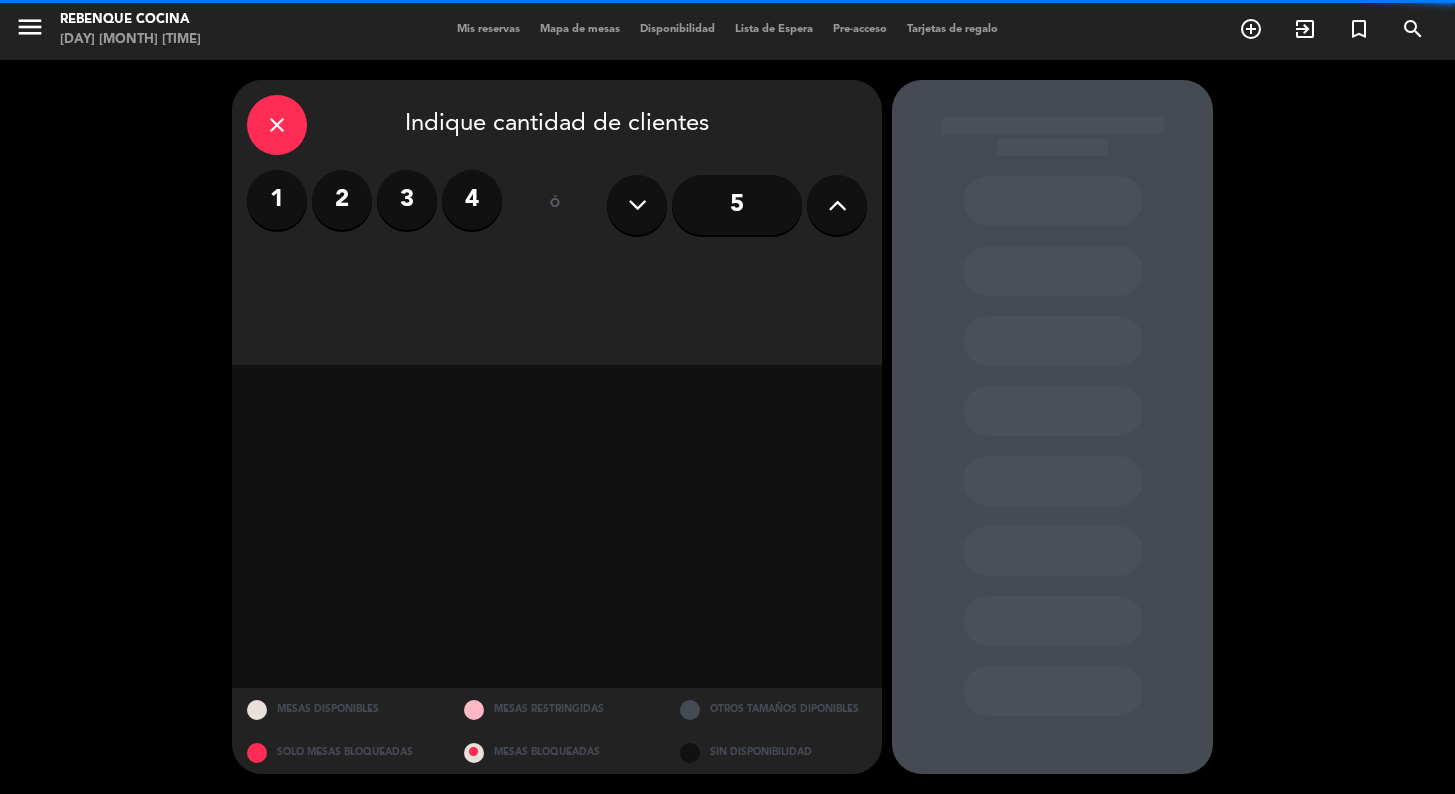 scroll, scrollTop: 0, scrollLeft: 0, axis: both 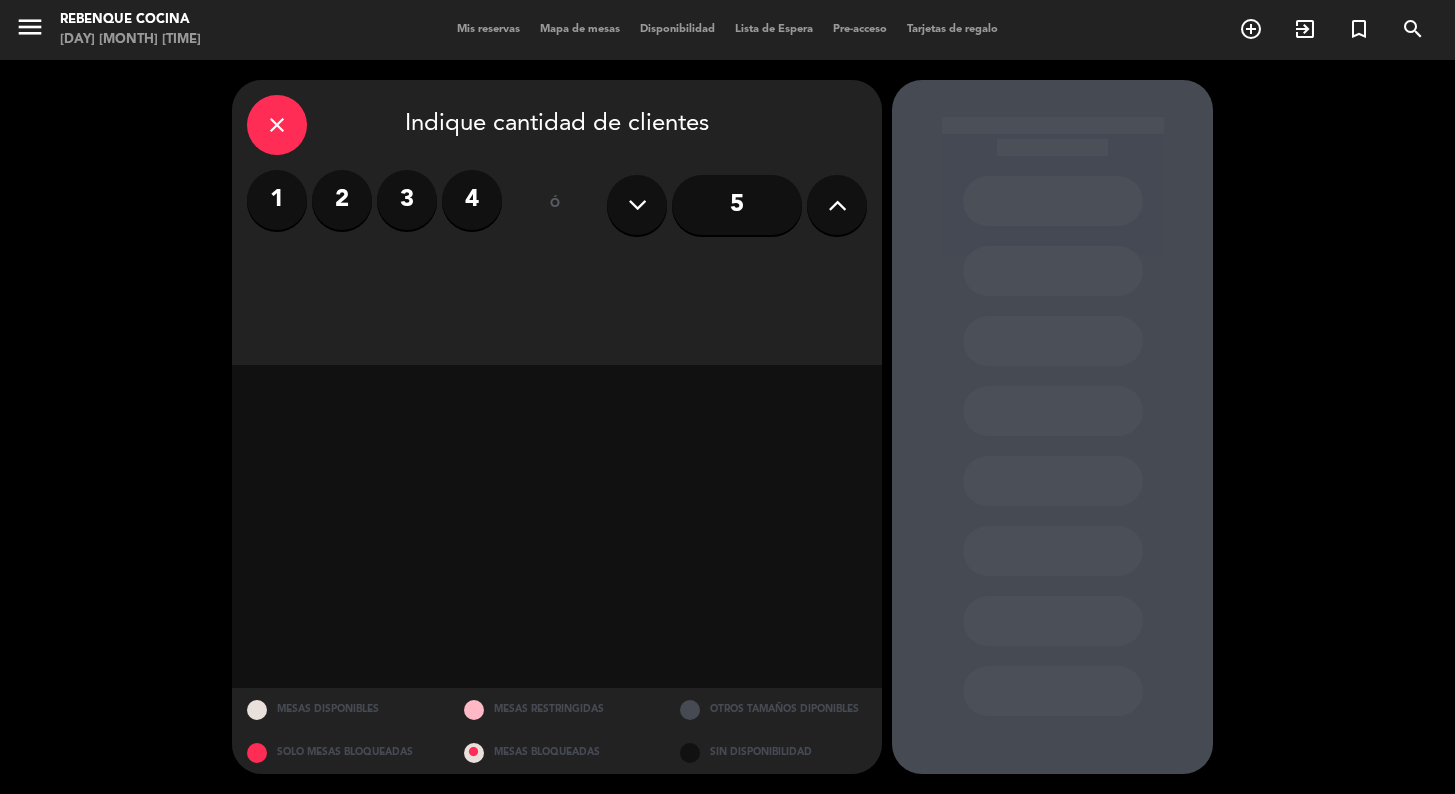 click on "5" at bounding box center (737, 205) 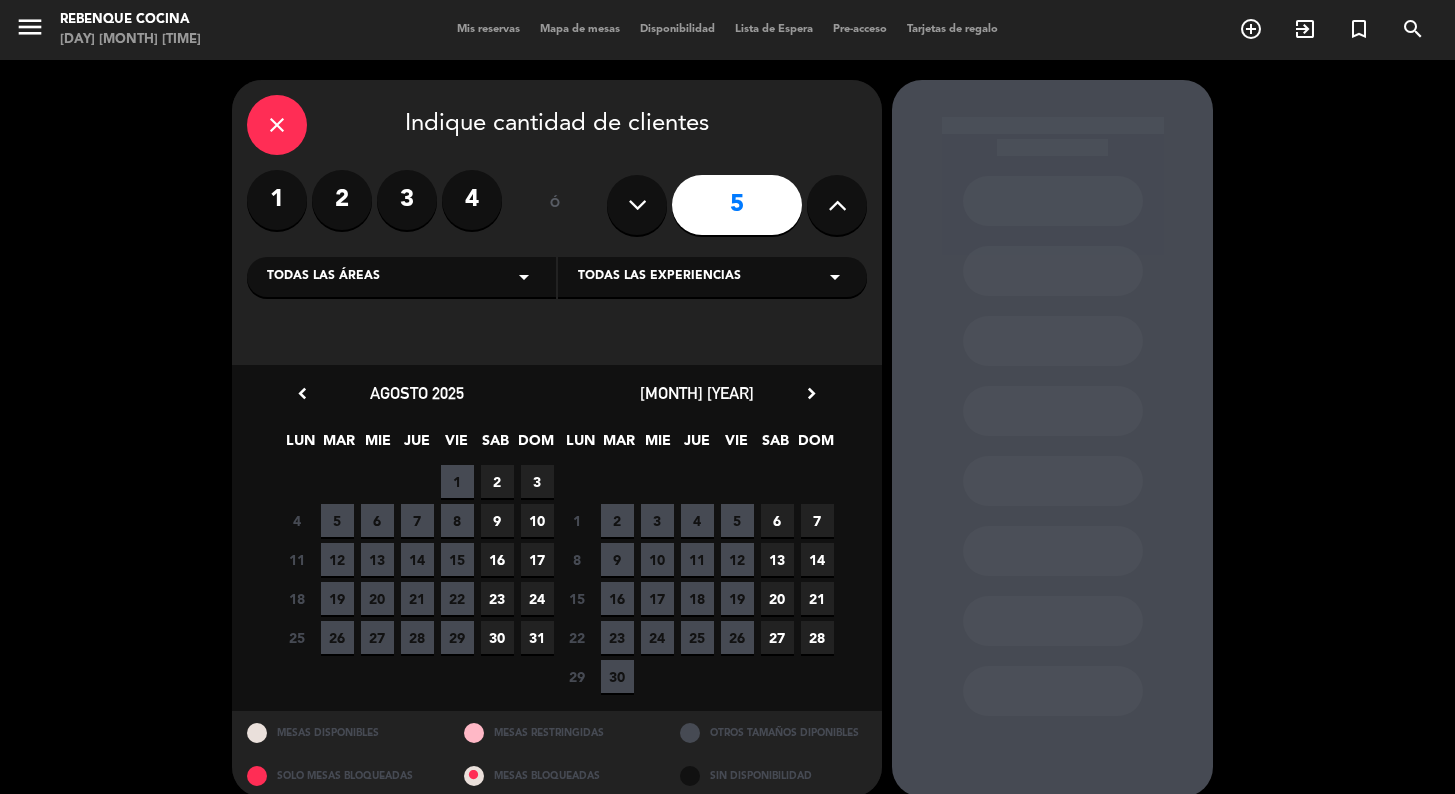 click at bounding box center [637, 205] 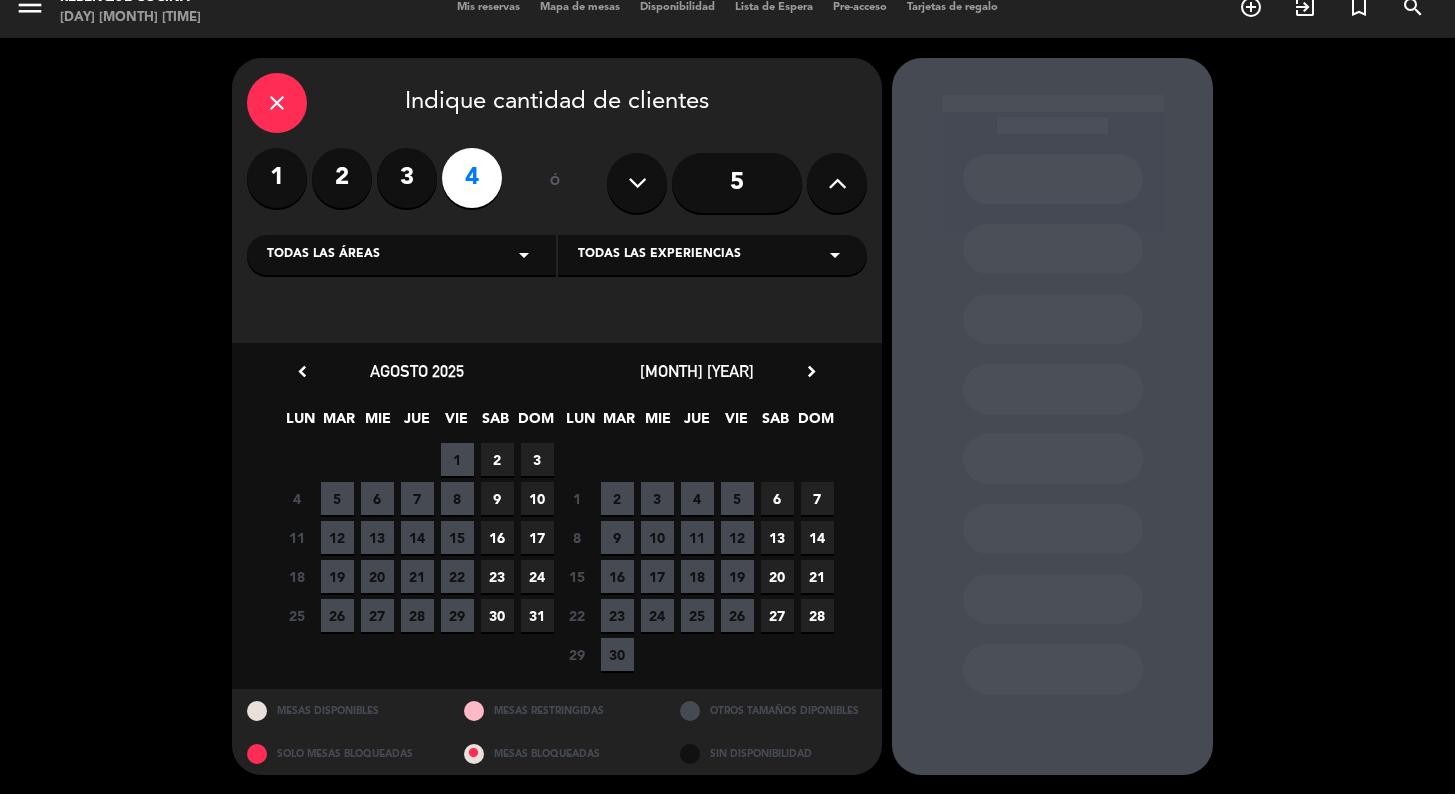 scroll, scrollTop: 21, scrollLeft: 0, axis: vertical 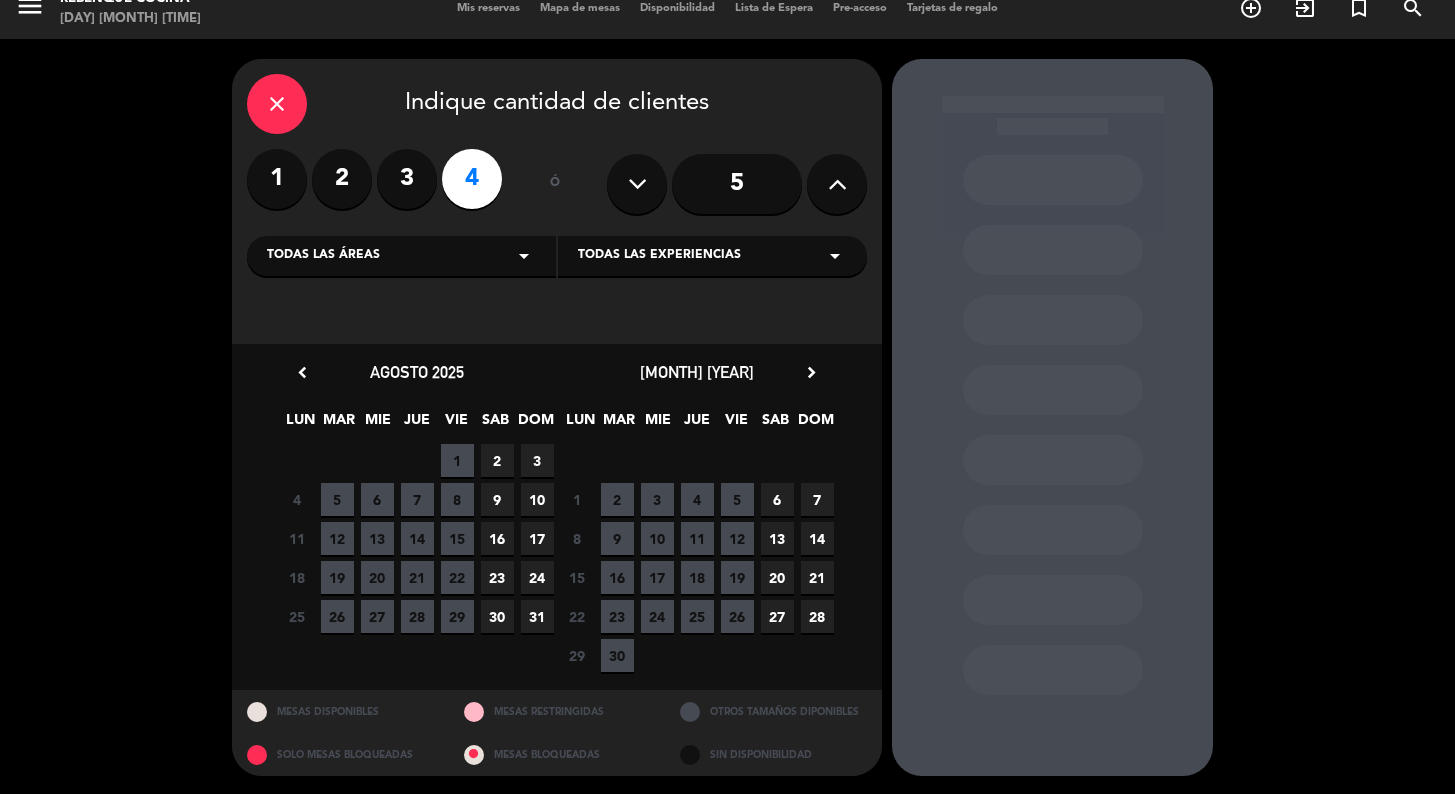 click on "1" at bounding box center [457, 460] 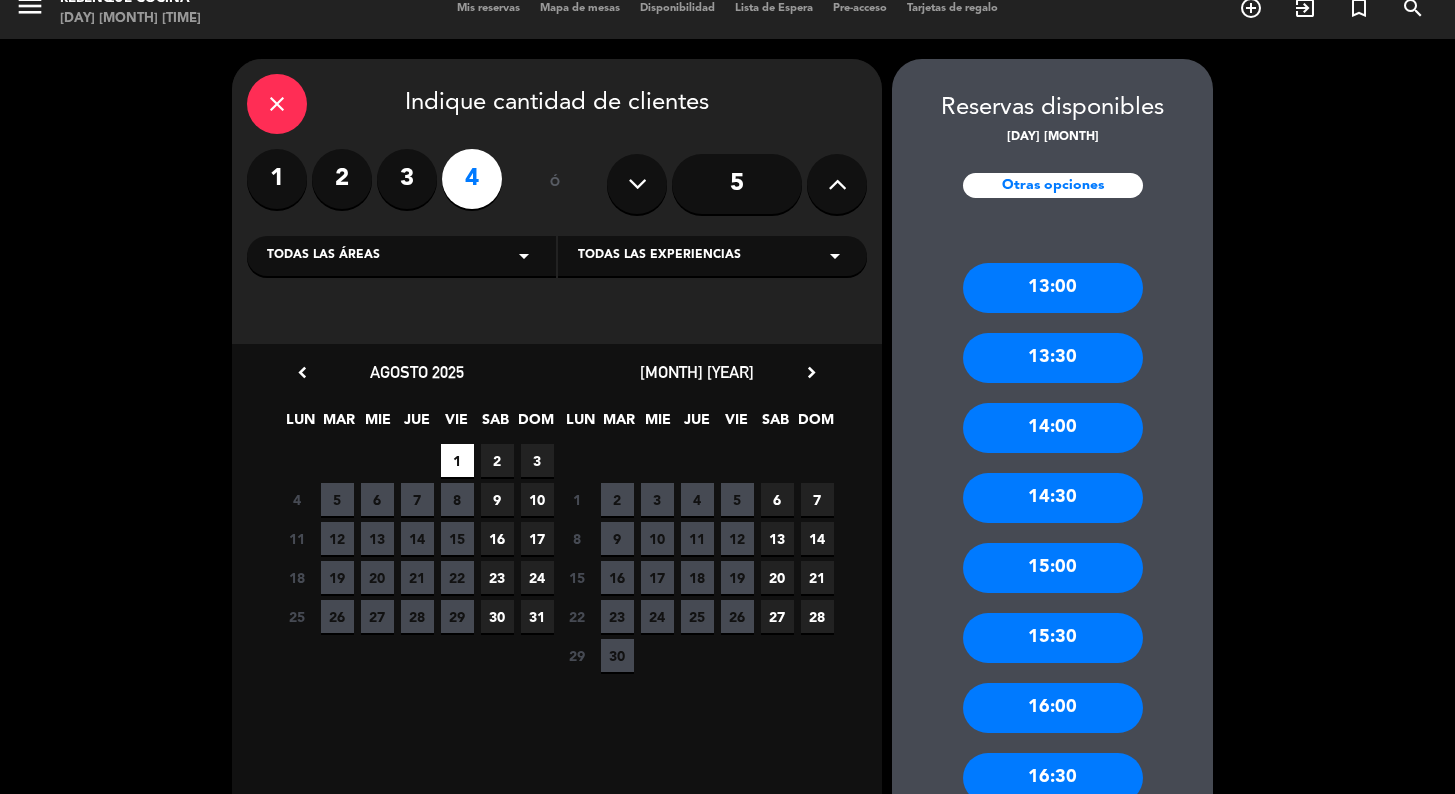 click on "16:00" at bounding box center [1053, 708] 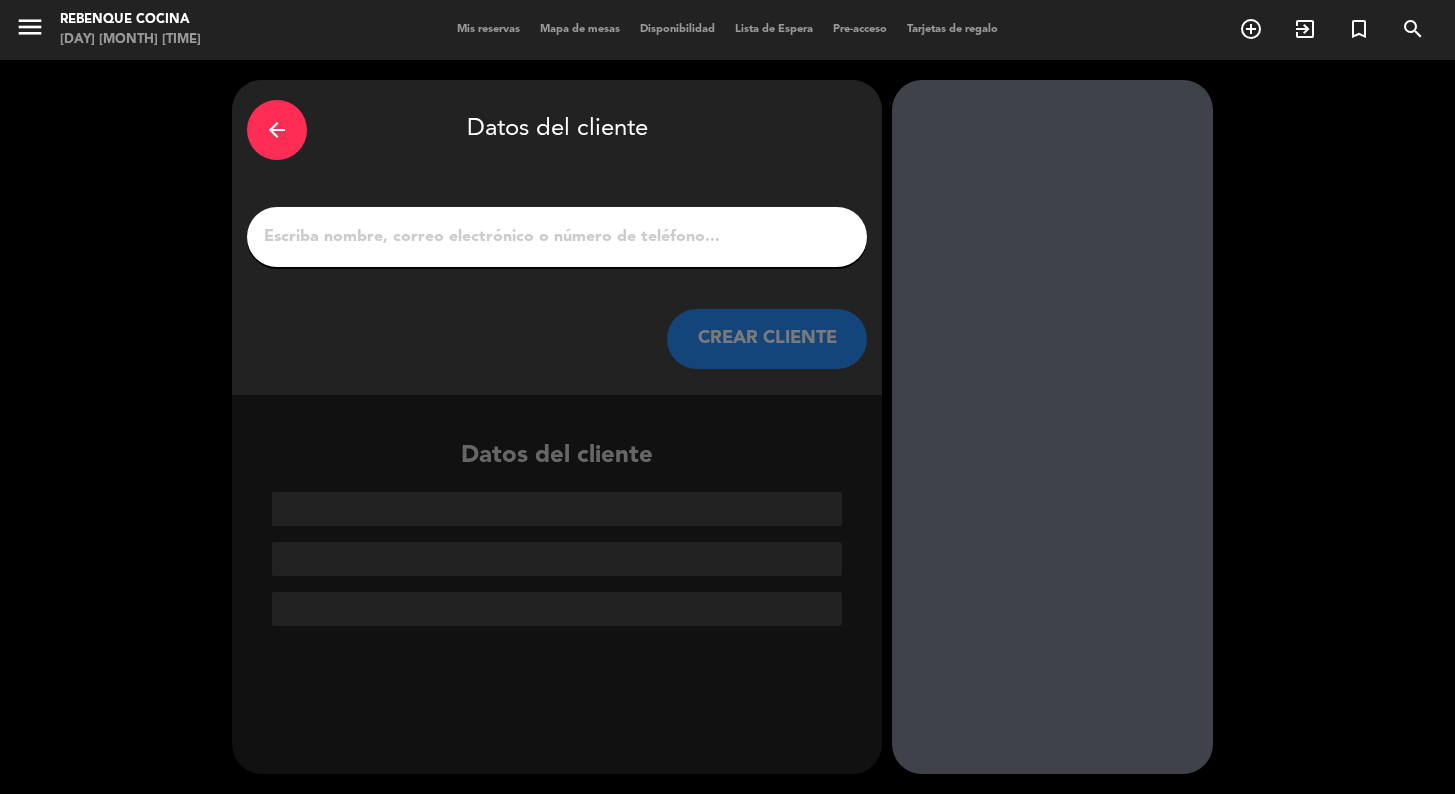 click on "1" at bounding box center (557, 237) 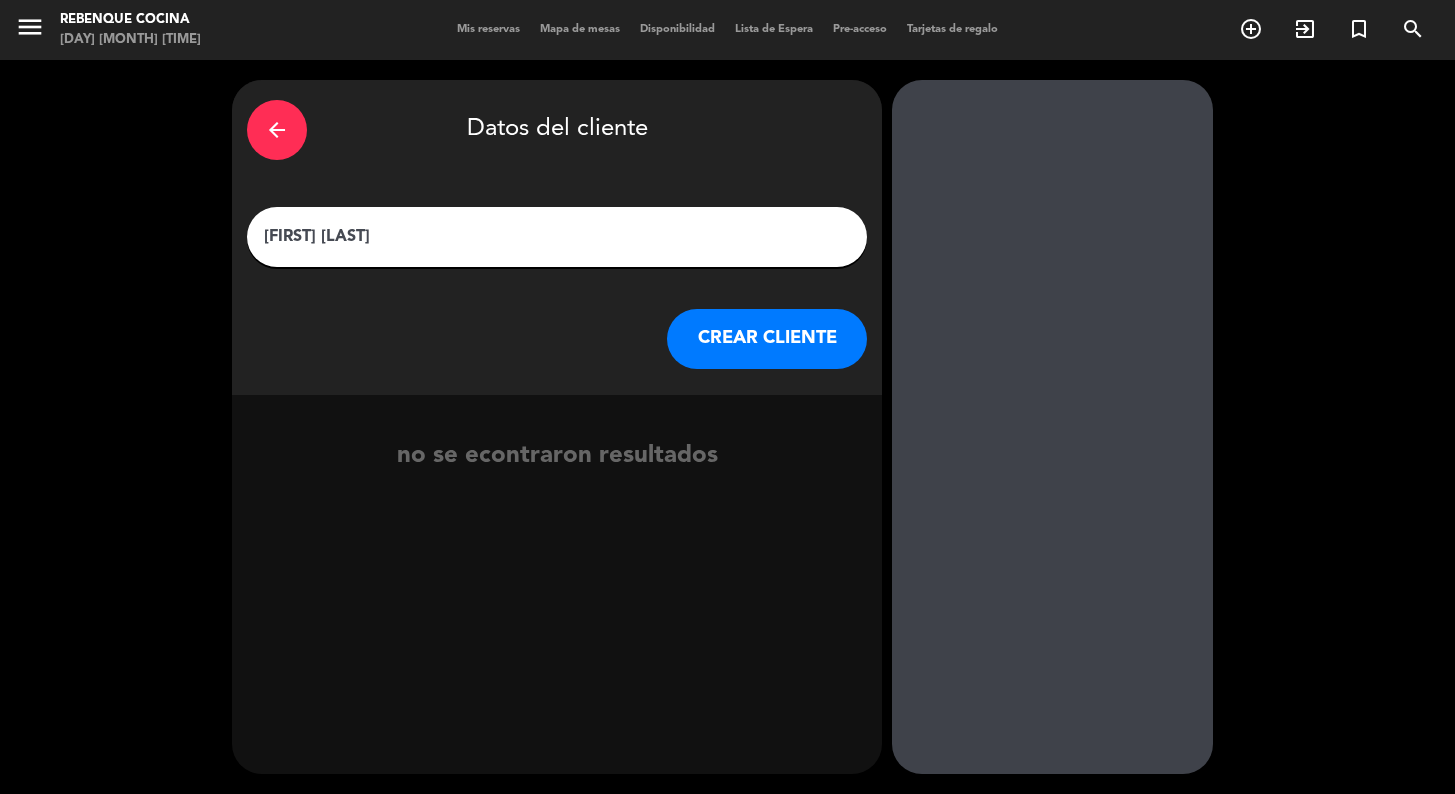 type on "[FIRST] [LAST]" 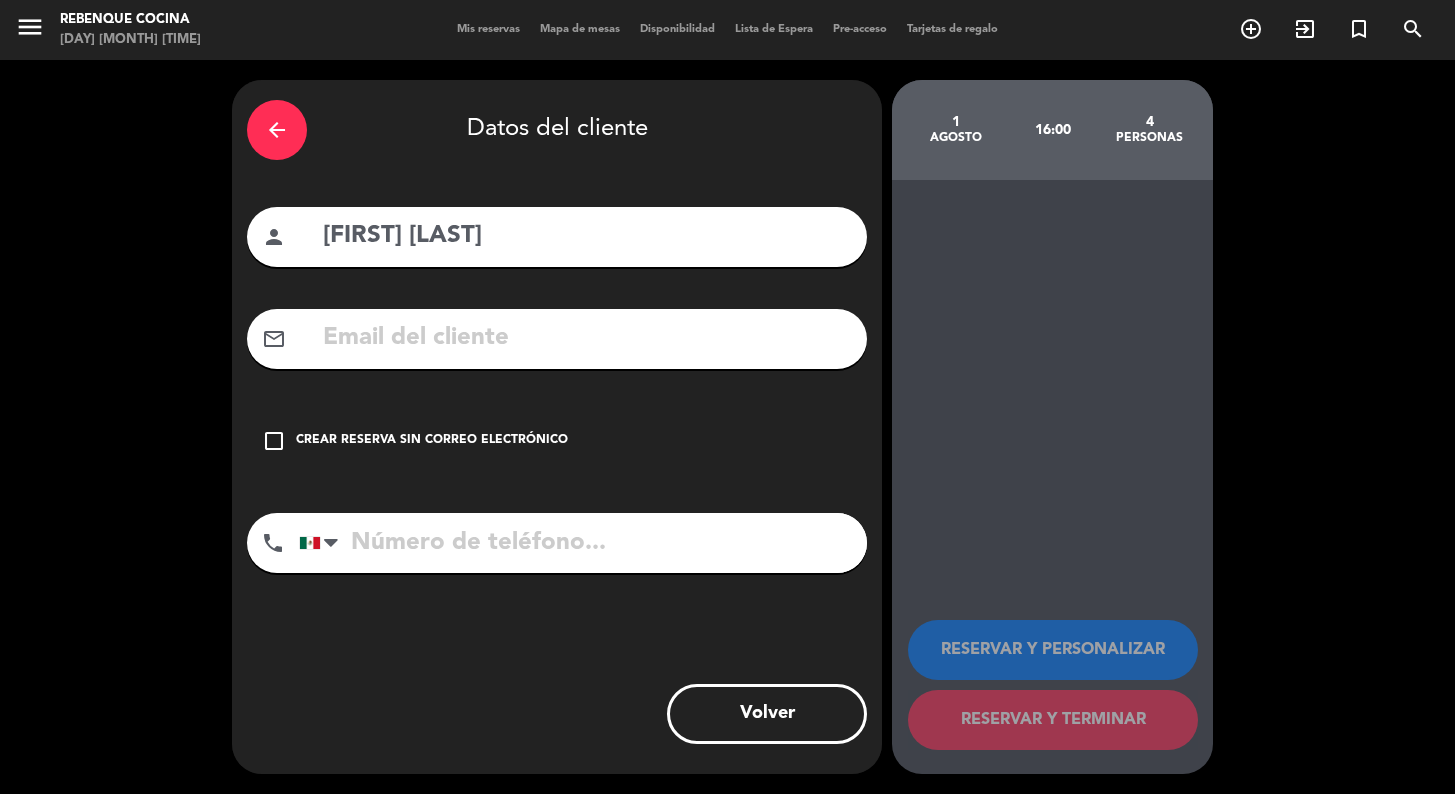 click at bounding box center [586, 338] 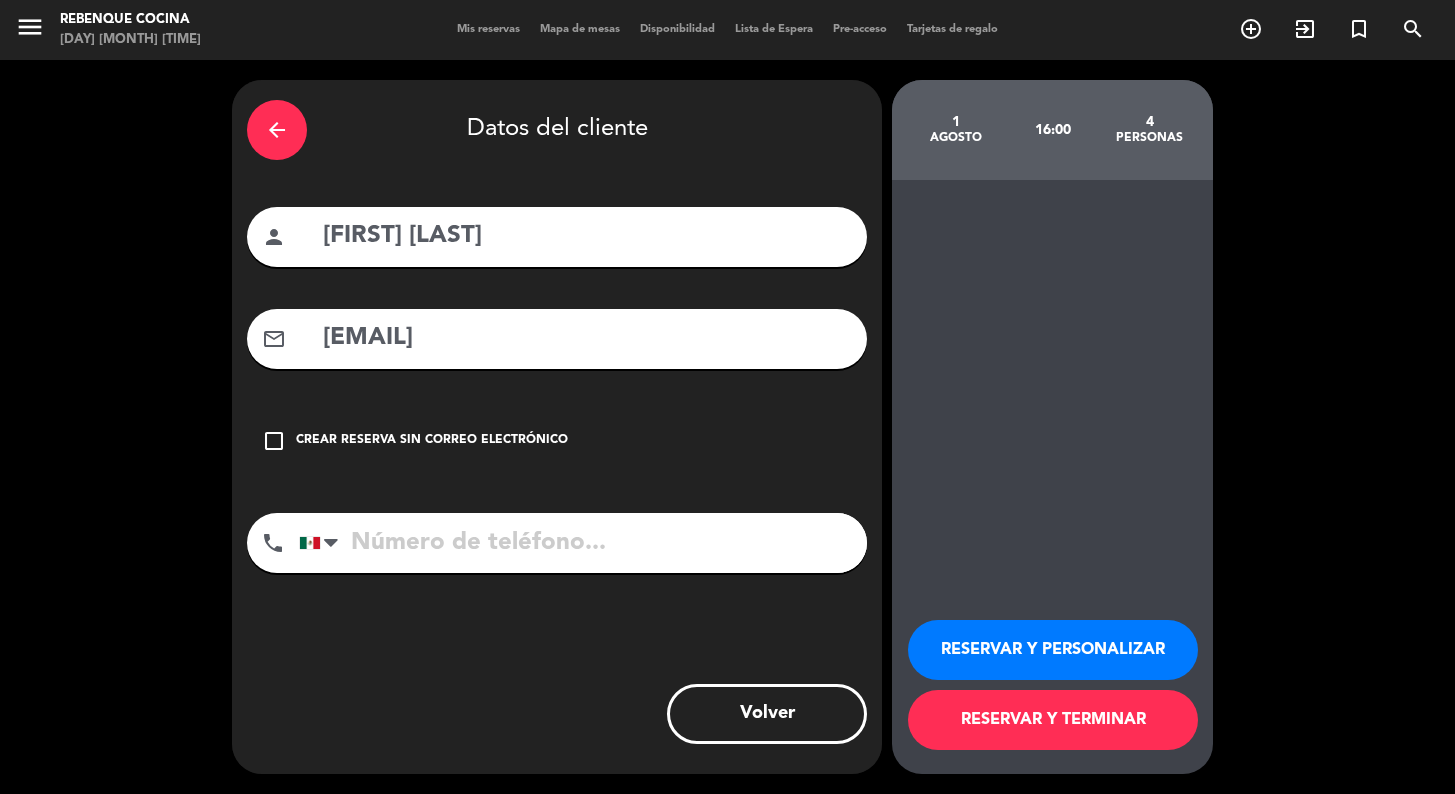 type on "[EMAIL]" 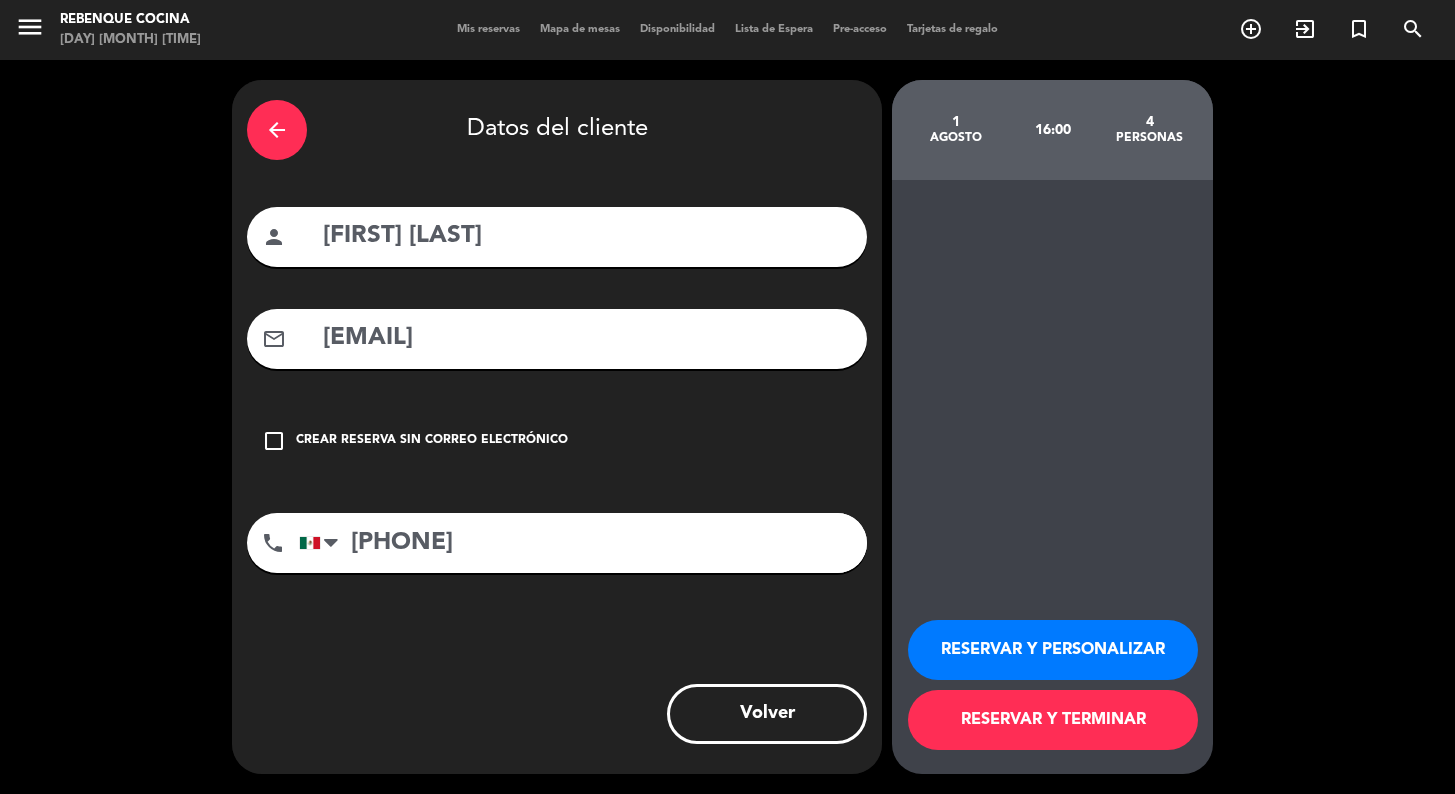 type on "[PHONE]" 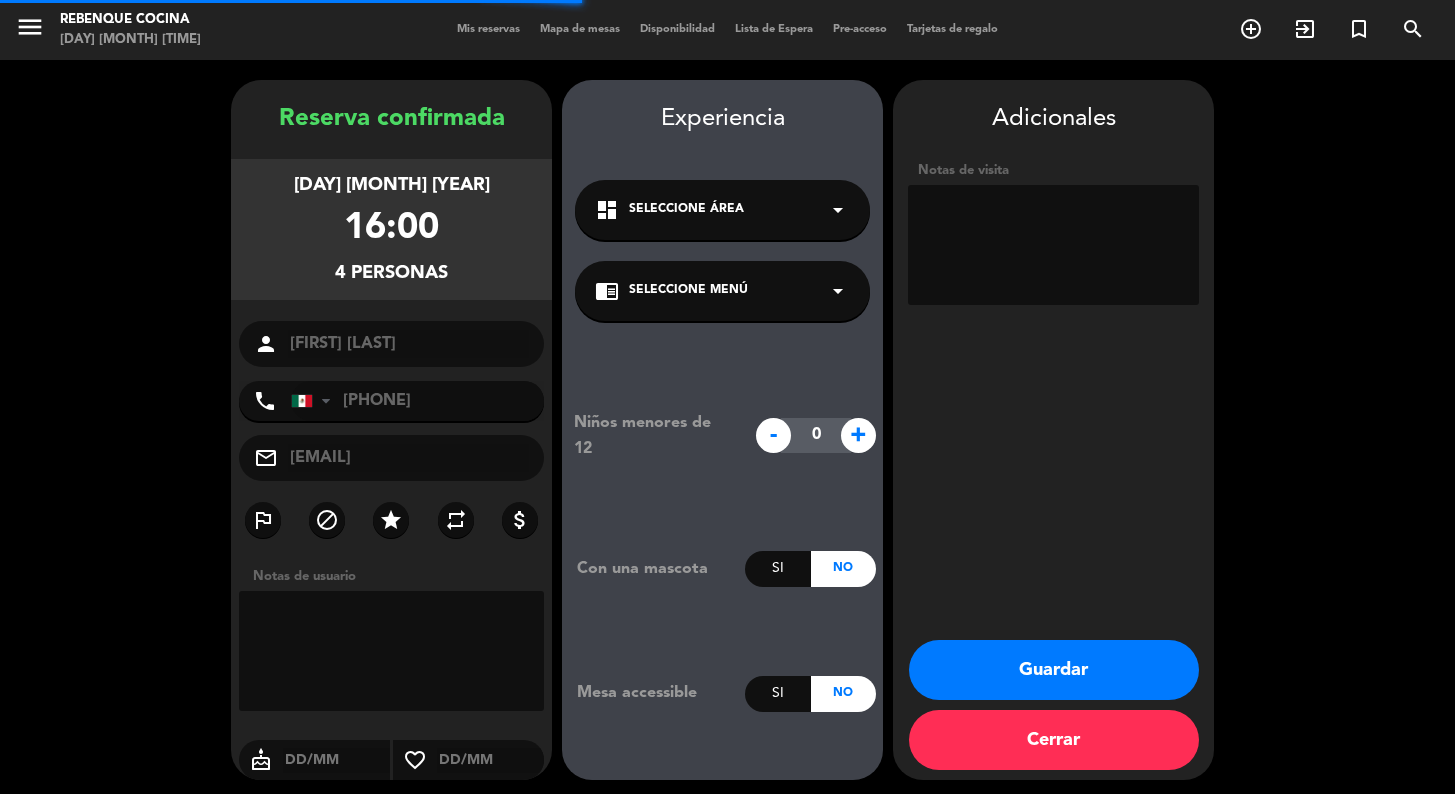 scroll, scrollTop: 5, scrollLeft: 0, axis: vertical 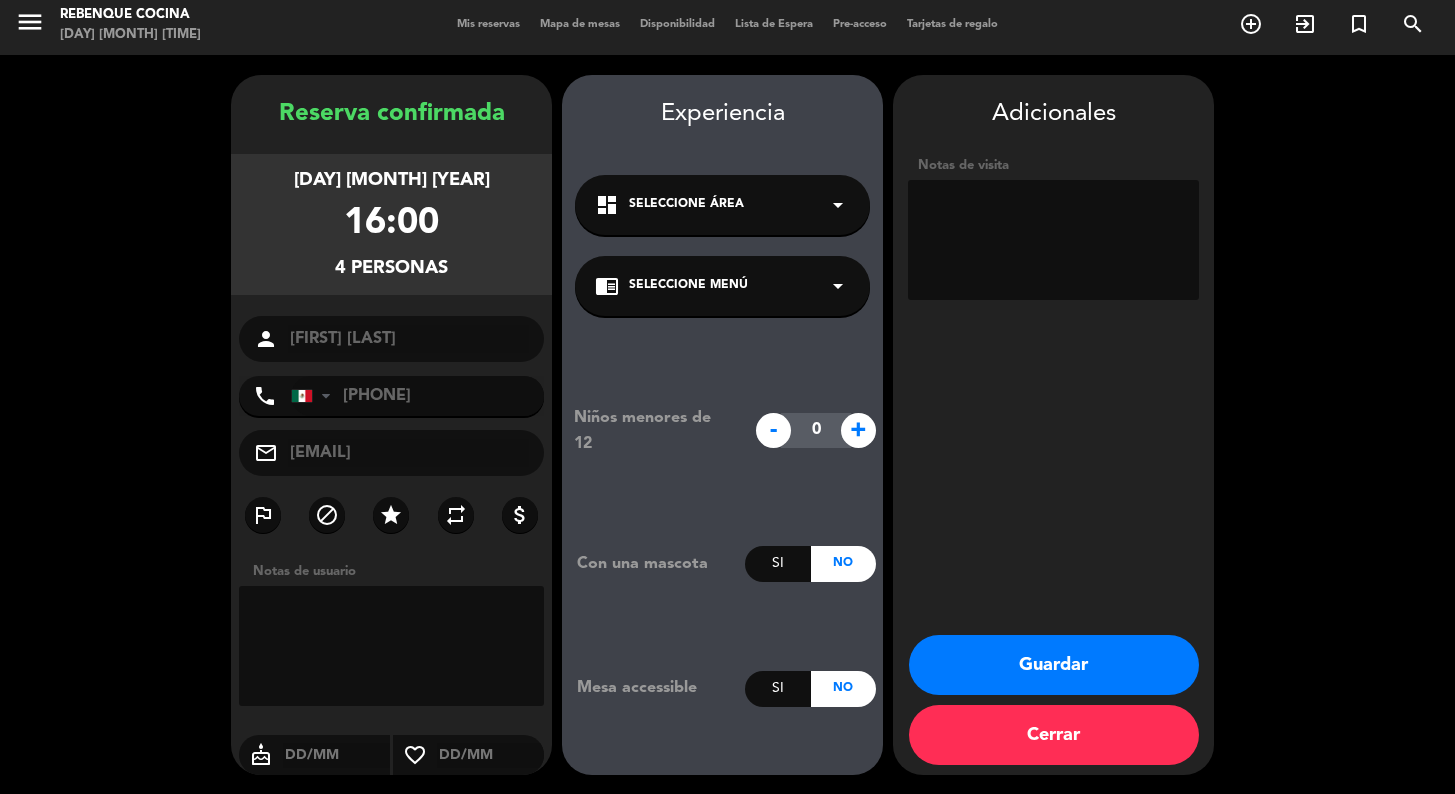 click at bounding box center [391, 646] 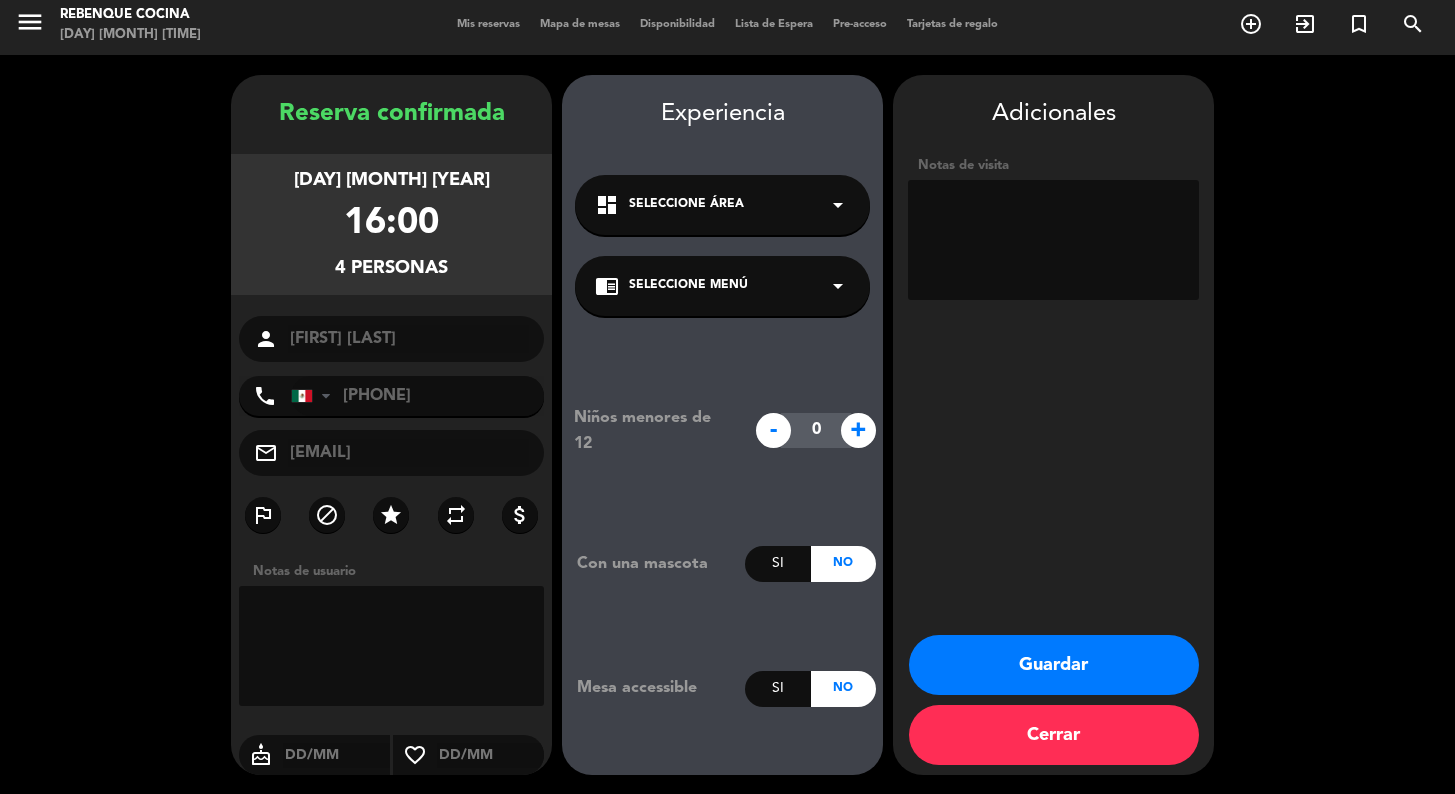click at bounding box center (1053, 240) 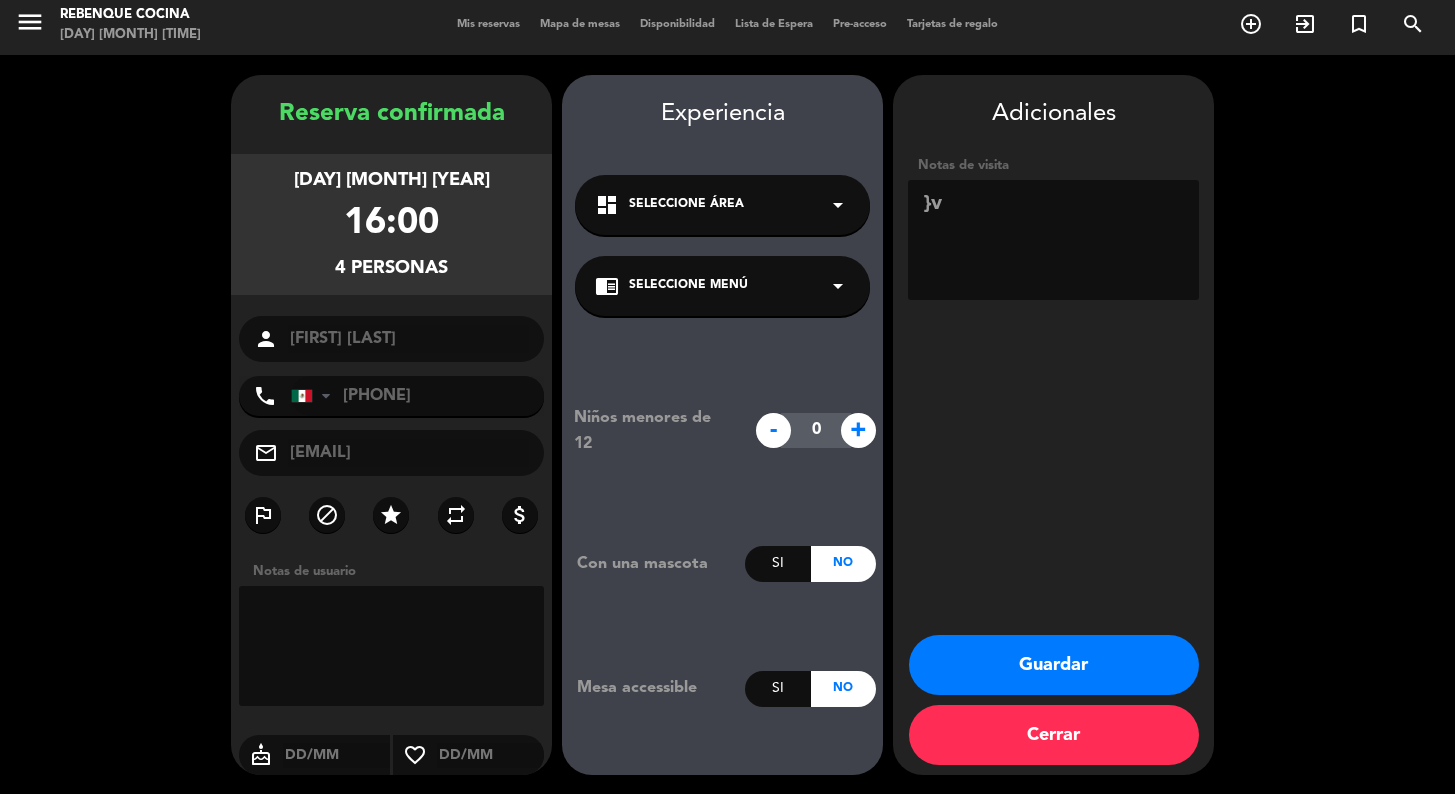 type on "}" 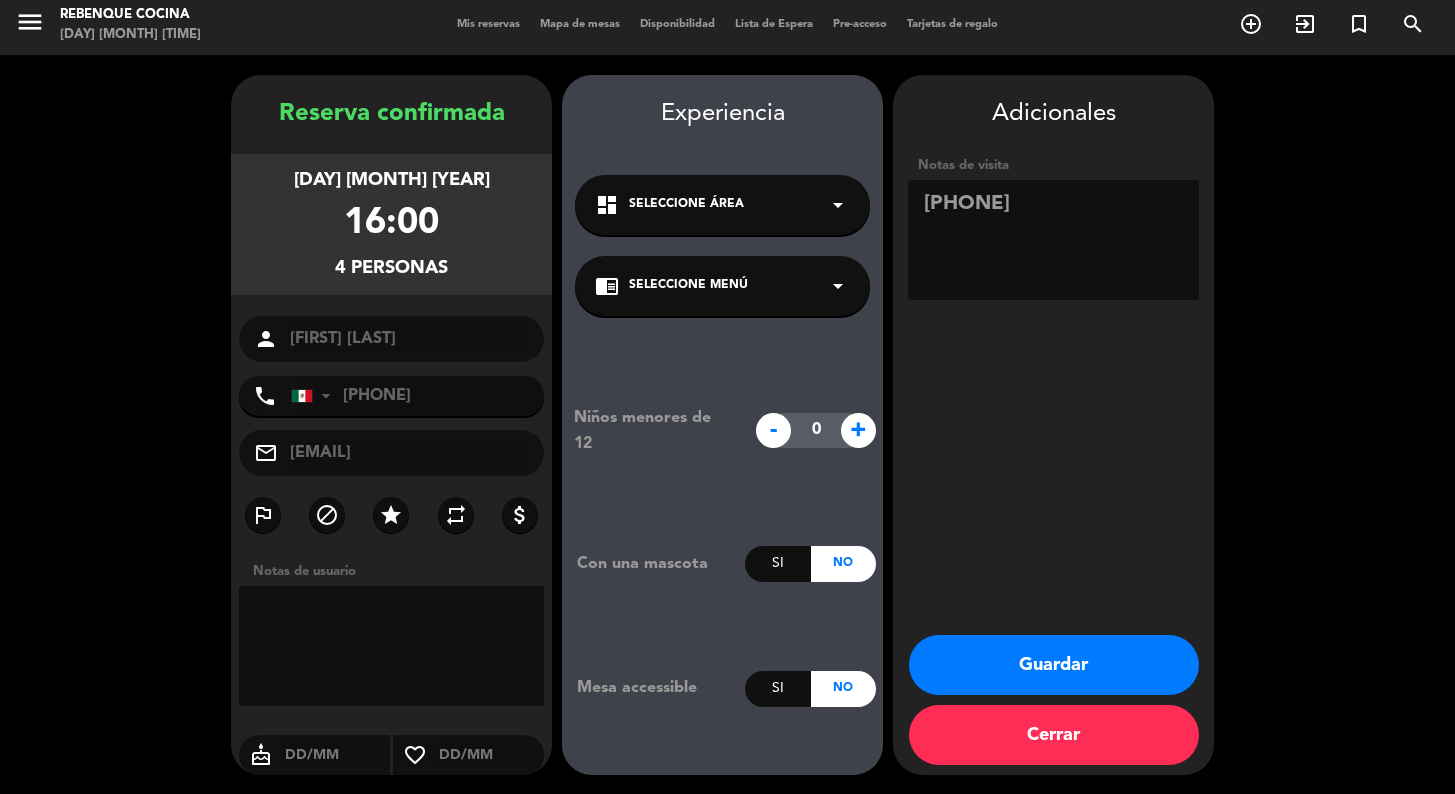 type on "[PHONE]" 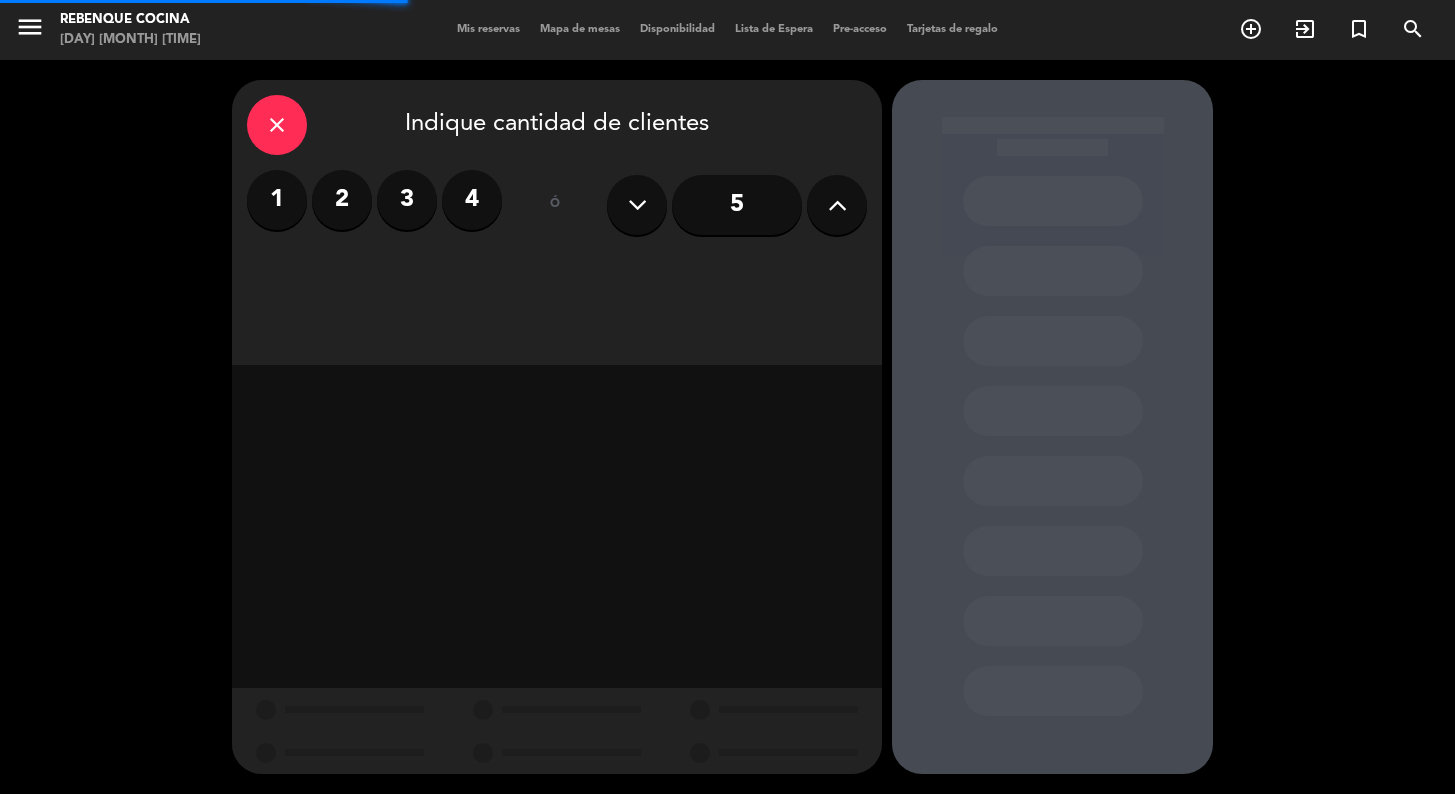 scroll, scrollTop: 0, scrollLeft: 0, axis: both 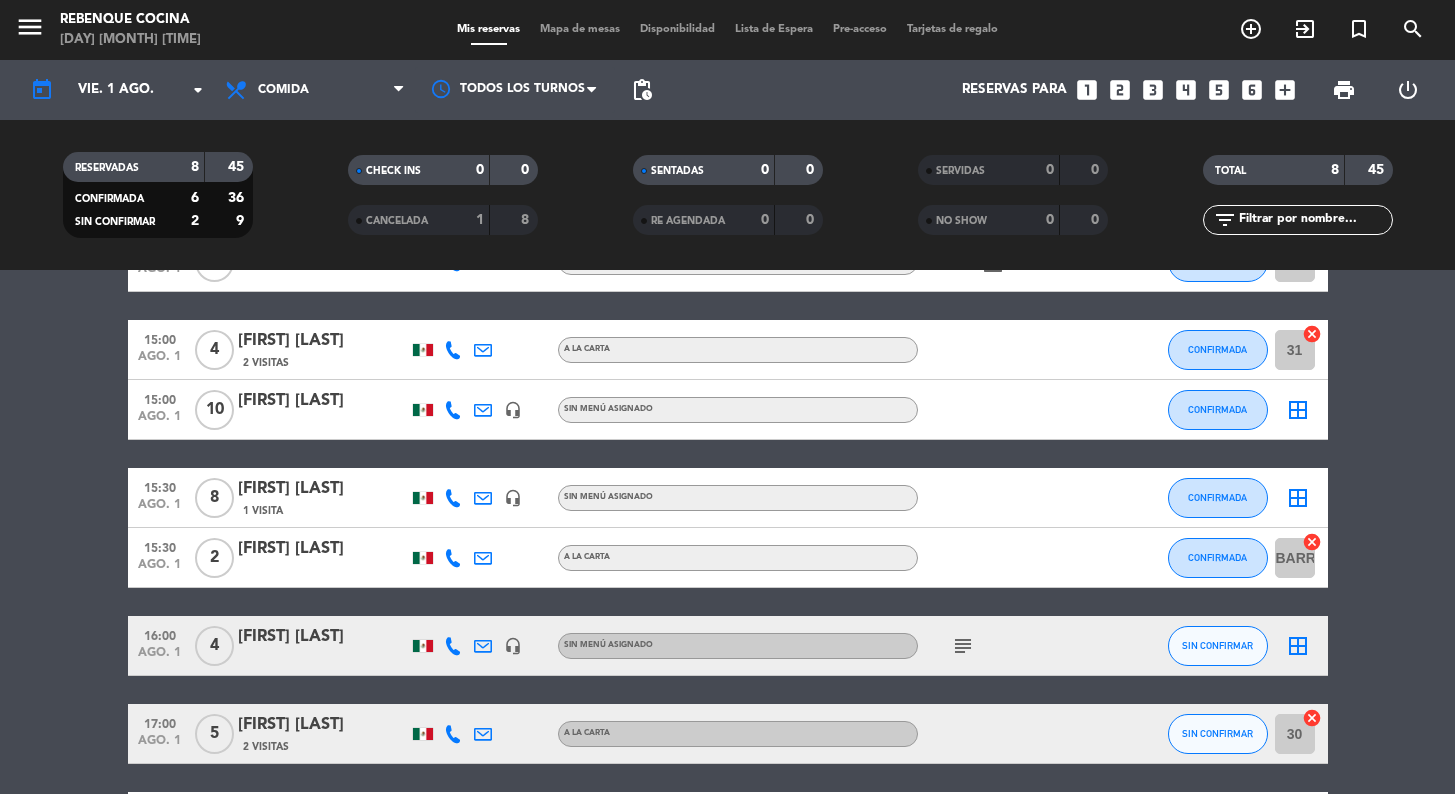 click on "border_all" 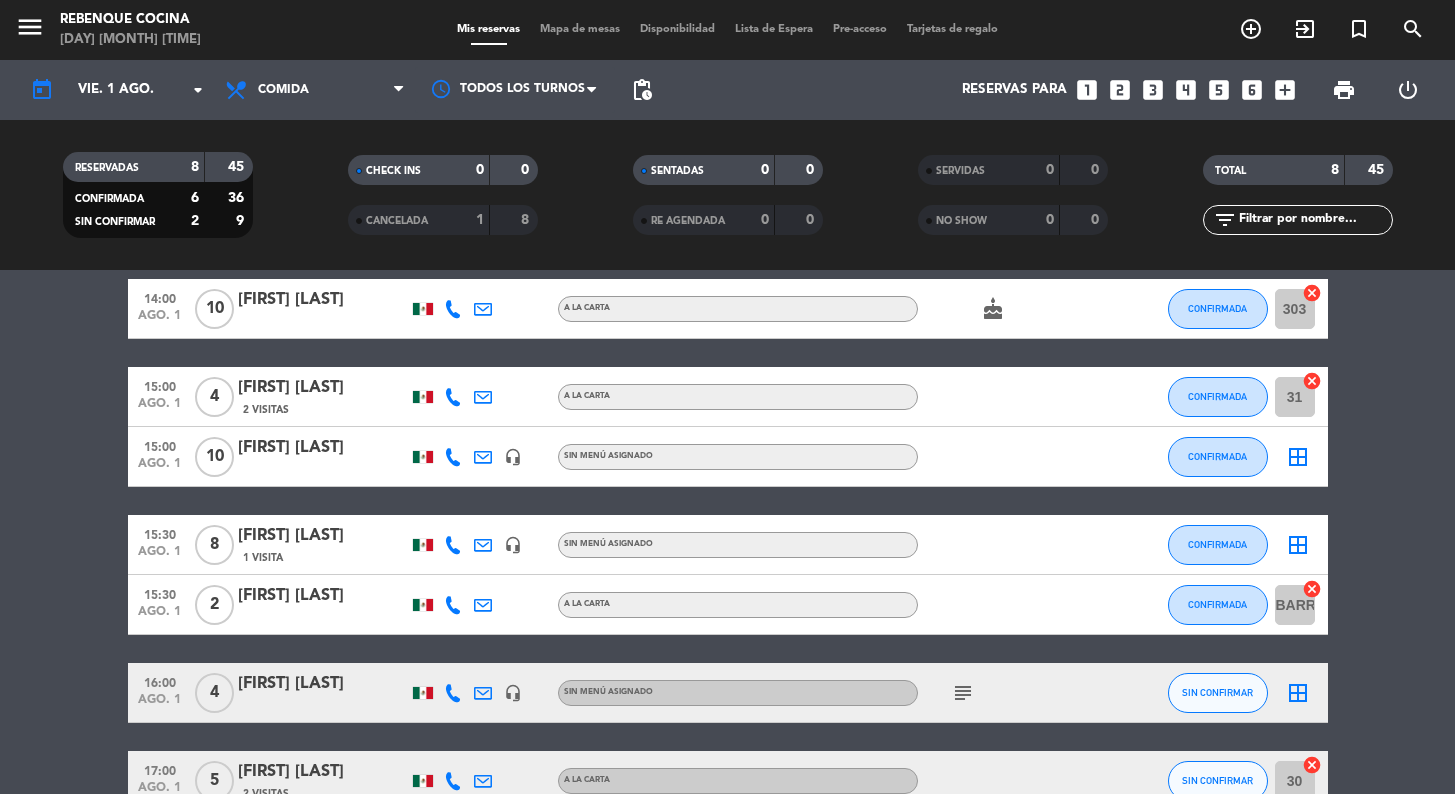 scroll, scrollTop: 90, scrollLeft: 0, axis: vertical 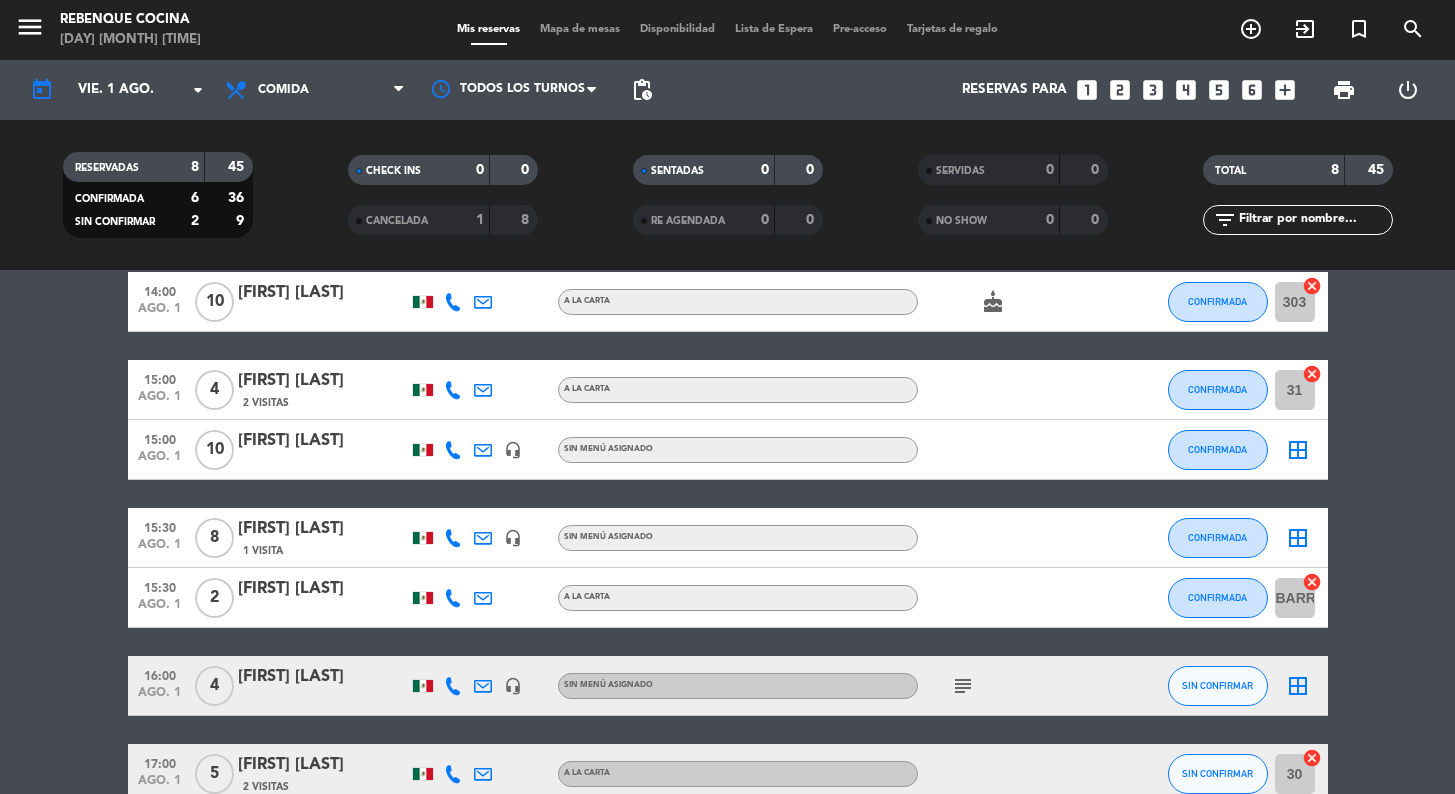 click on "border_all" 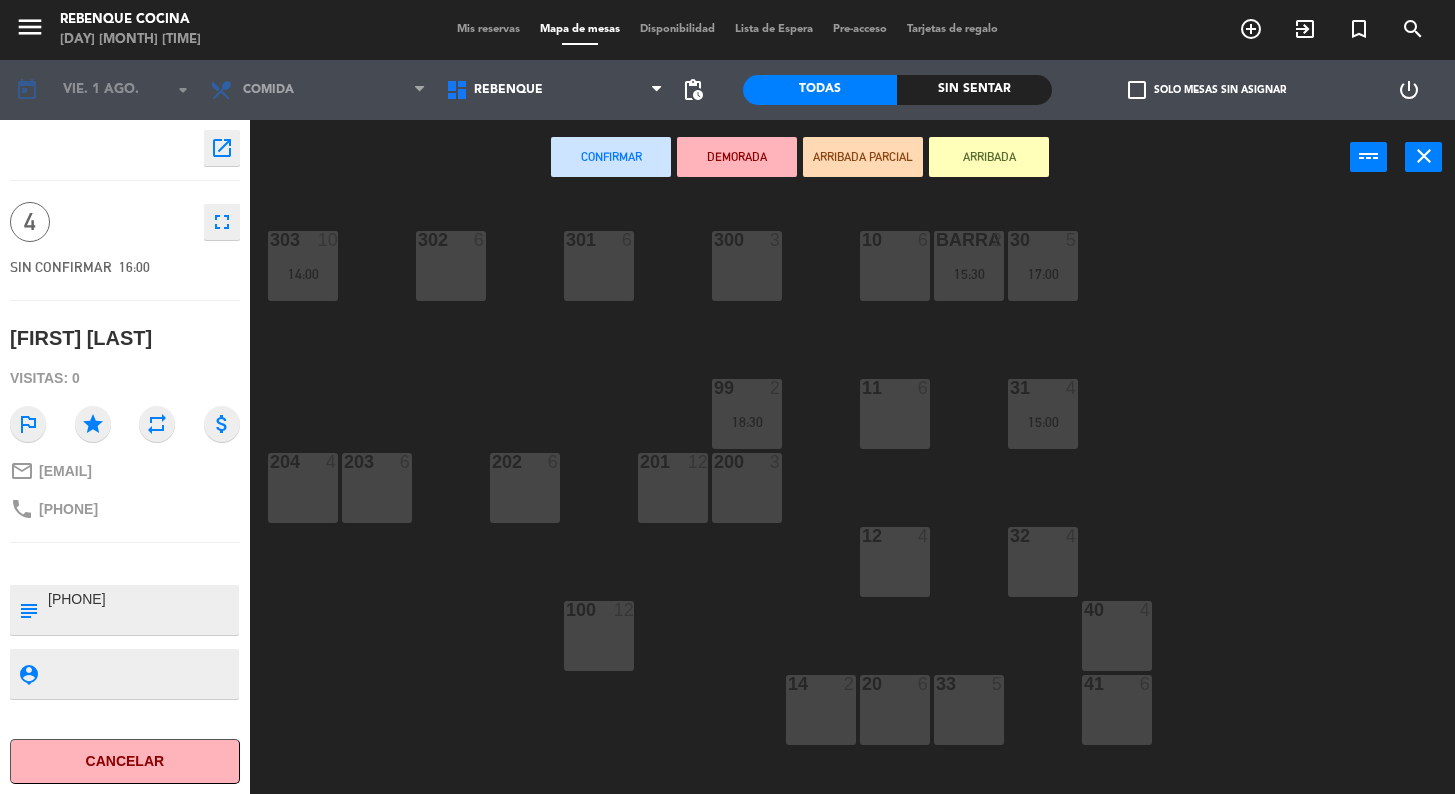 click on "11  6" at bounding box center [895, 414] 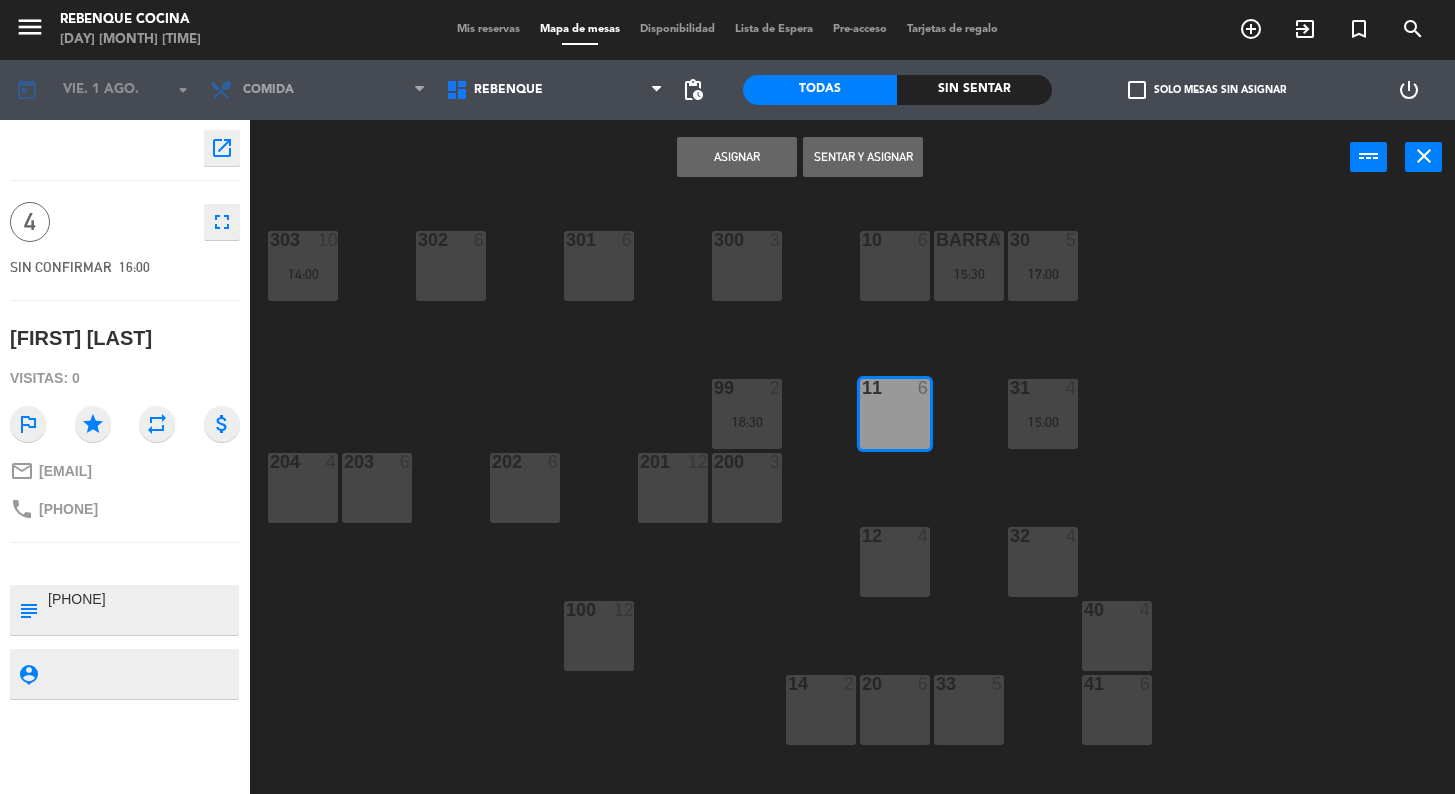 click on "11  6" at bounding box center [895, 414] 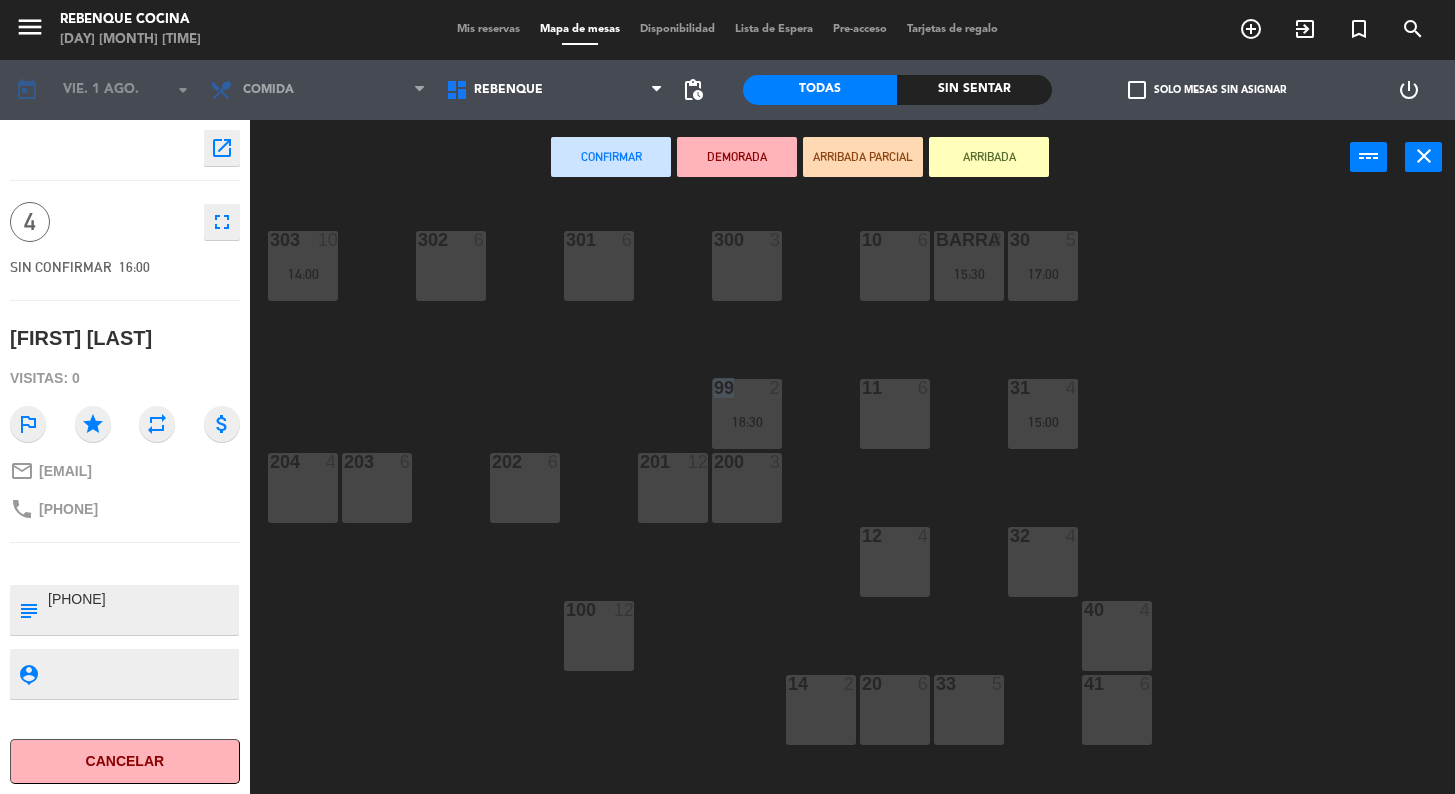 click on "11  6" at bounding box center (895, 414) 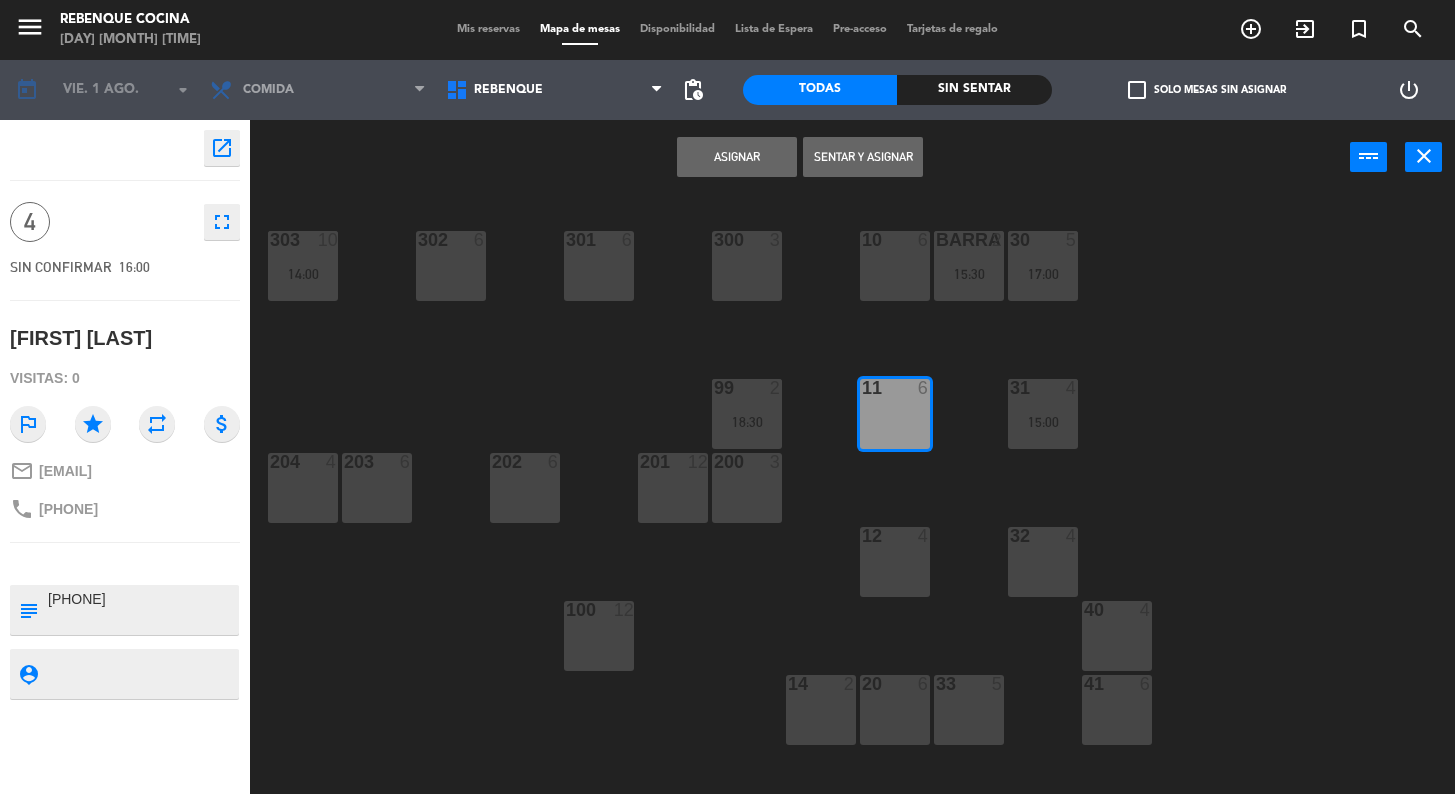 click on "11  6" at bounding box center [895, 414] 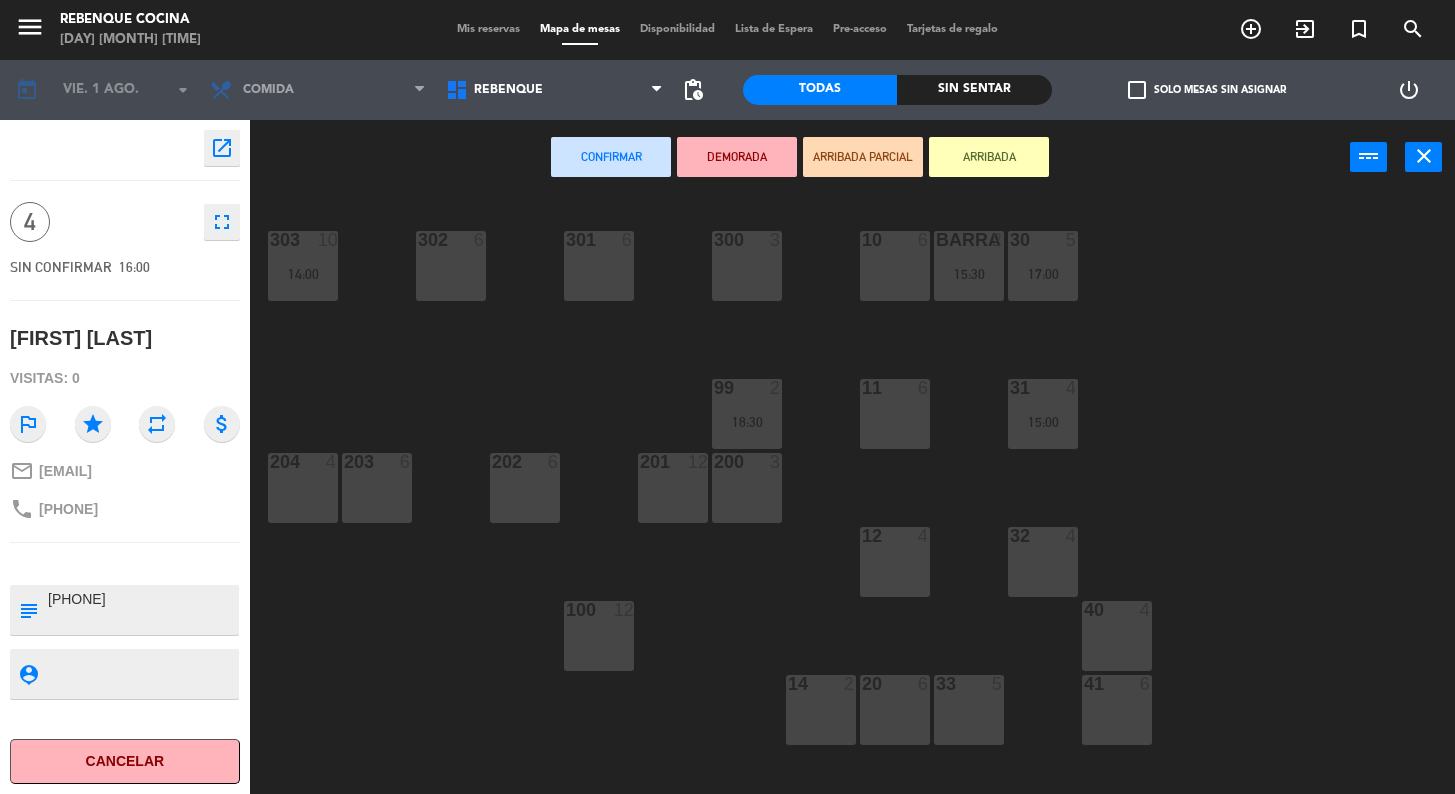 click on "Confirmar" at bounding box center [611, 157] 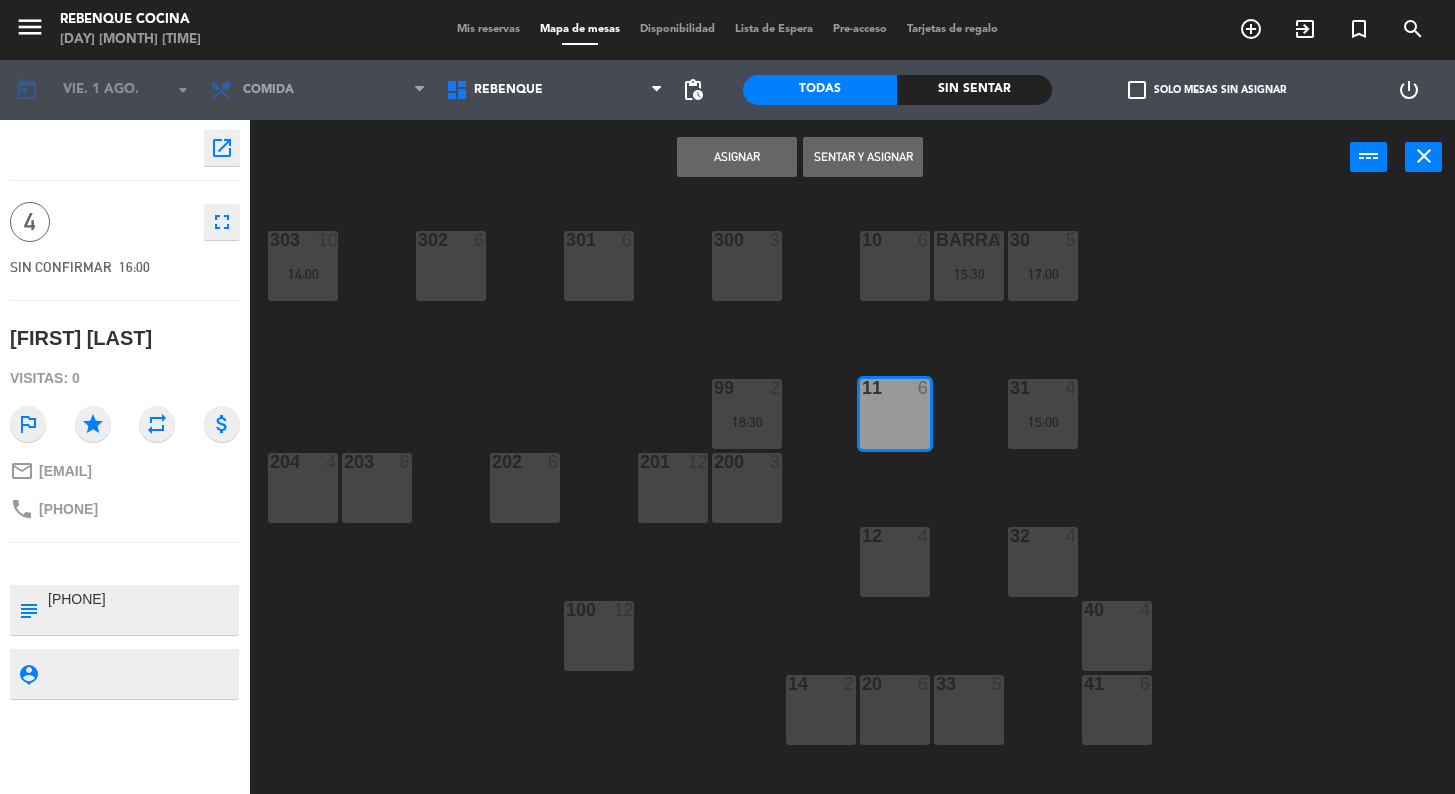 click on "Asignar" at bounding box center (737, 157) 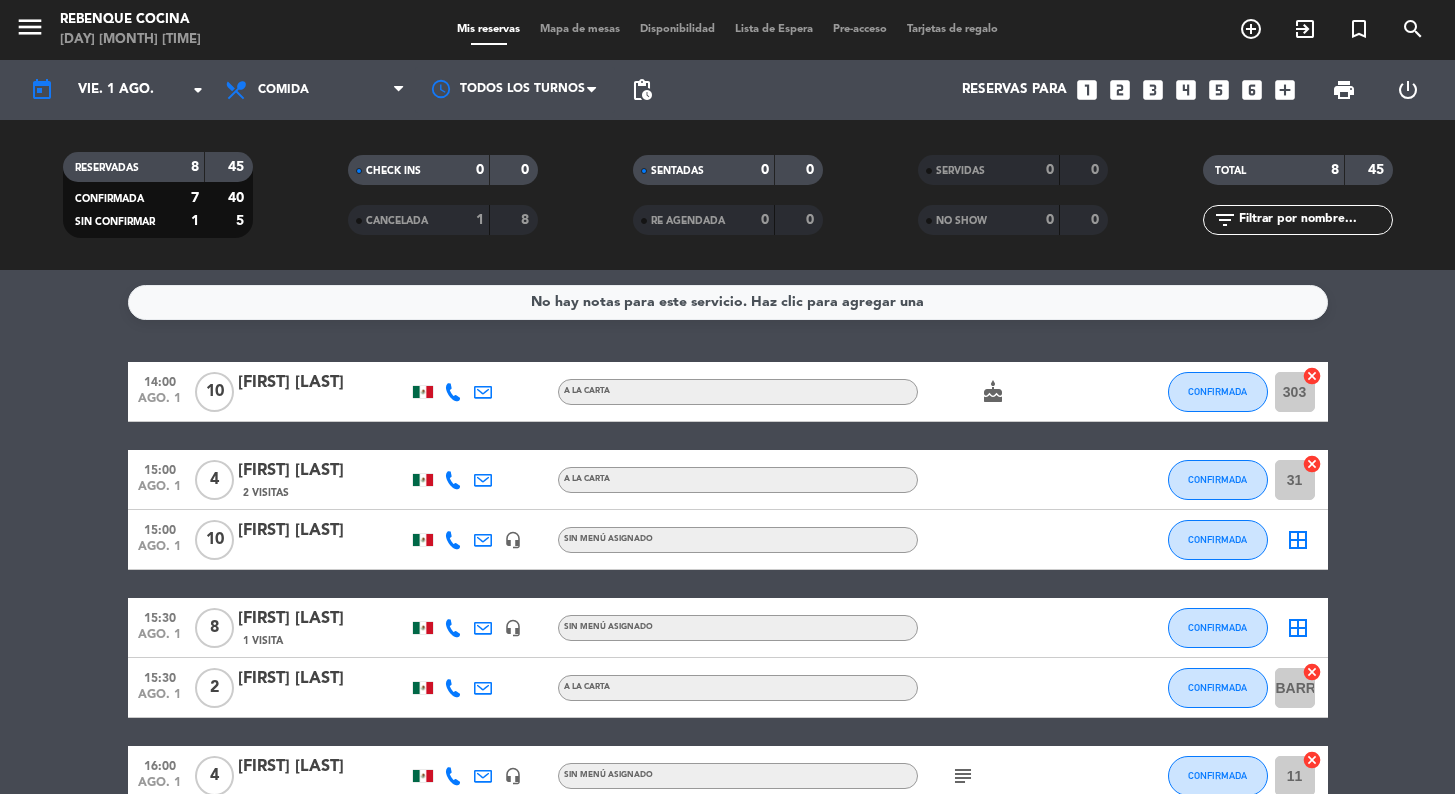 scroll, scrollTop: 10, scrollLeft: 0, axis: vertical 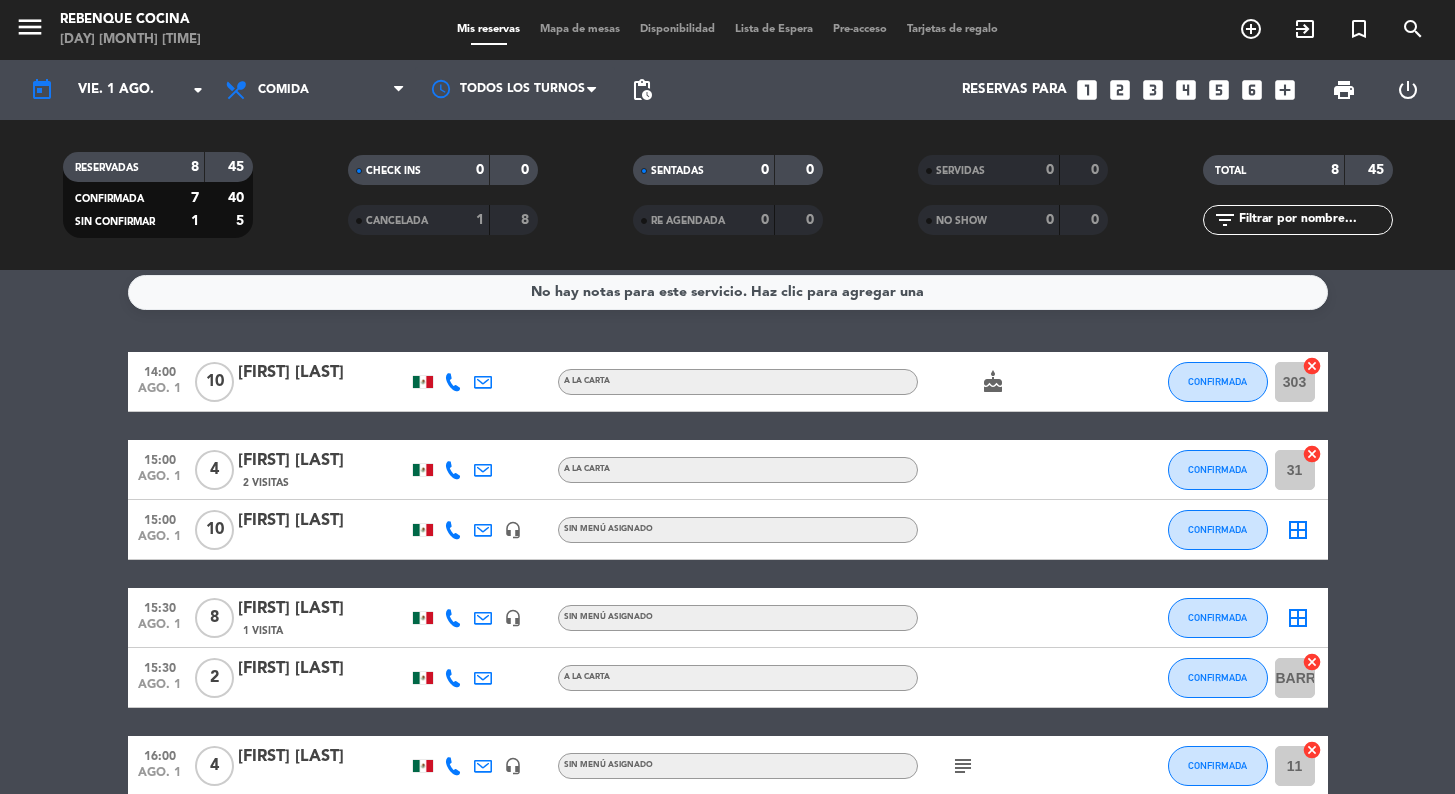 click on "border_all" 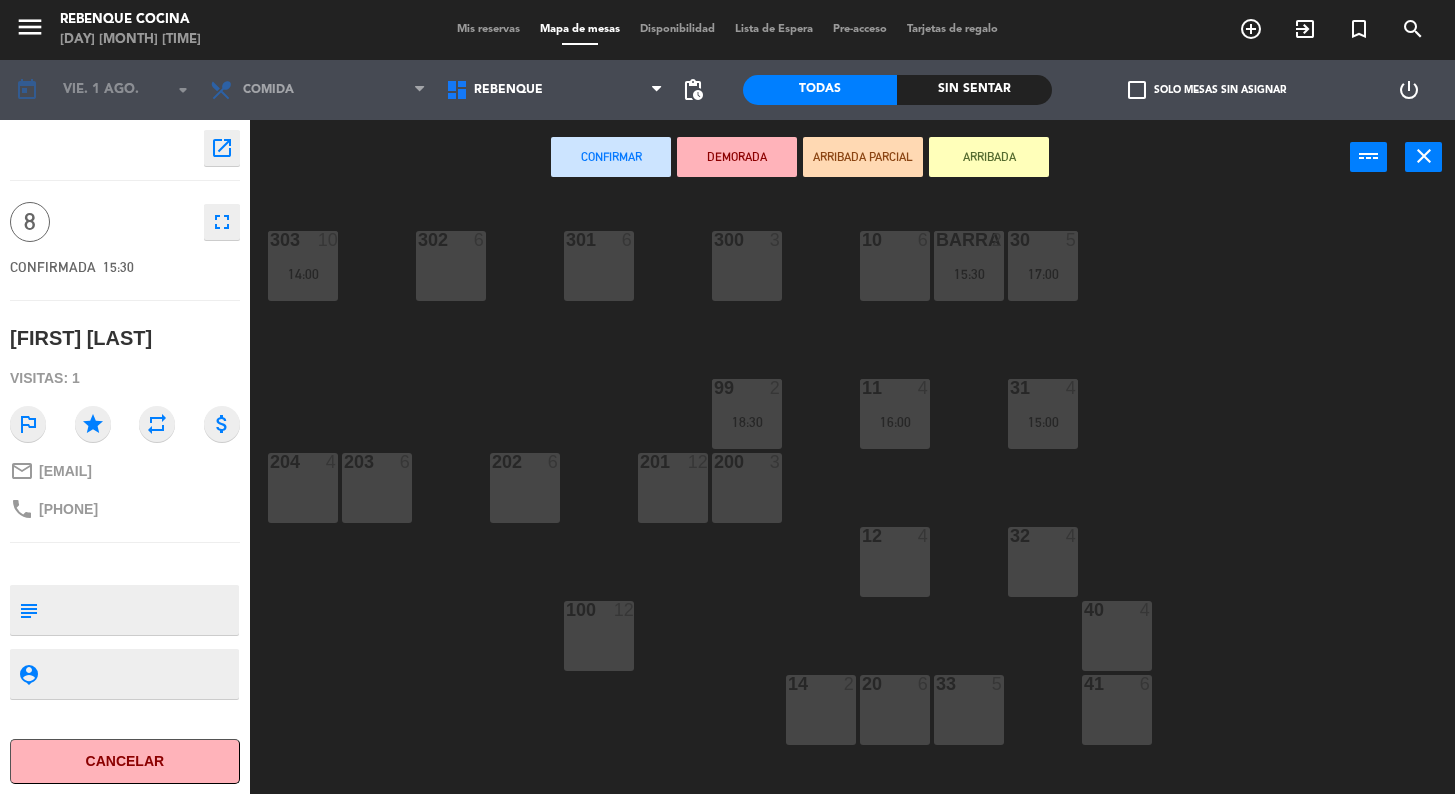 click on "32  4" at bounding box center (1043, 562) 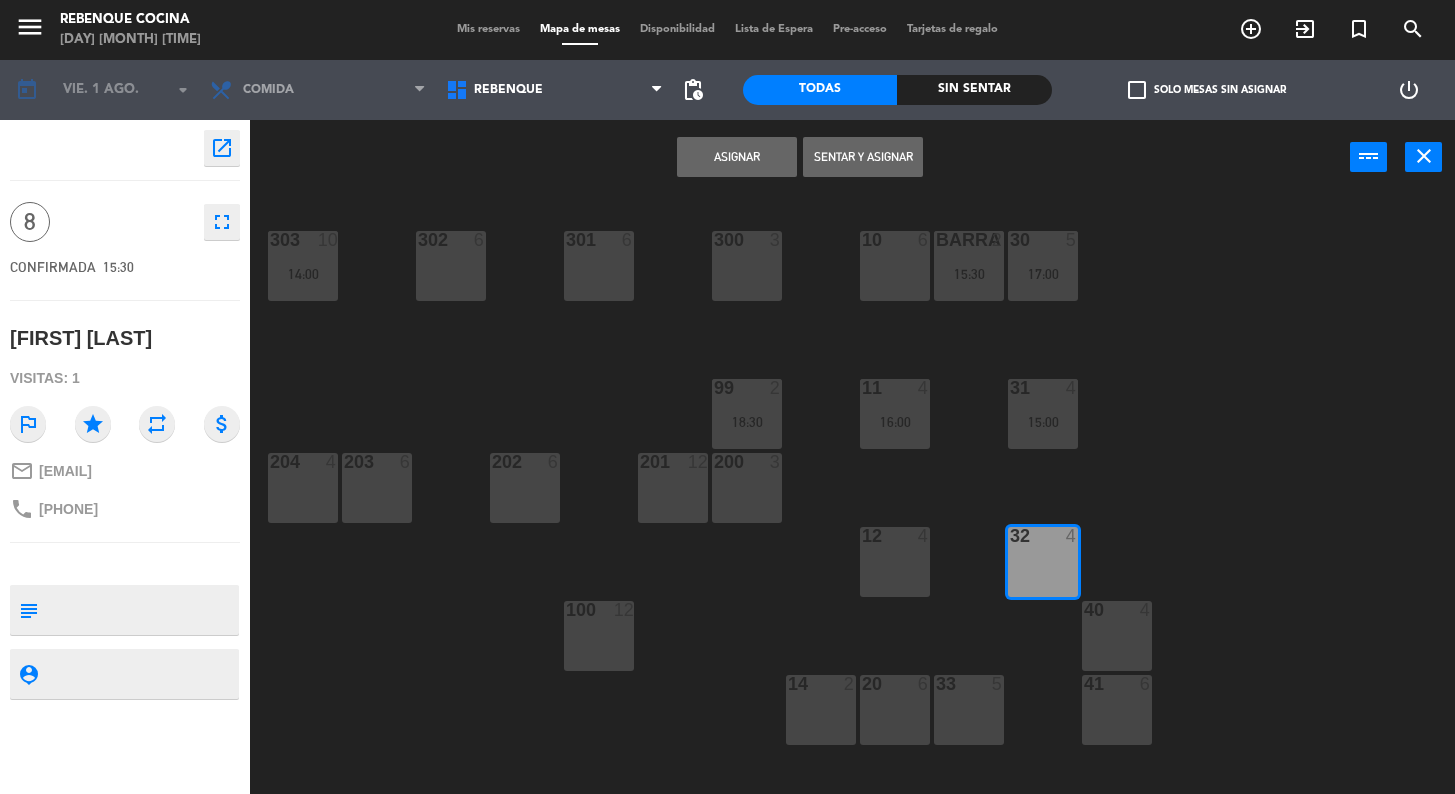 click on "Asignar" at bounding box center (737, 157) 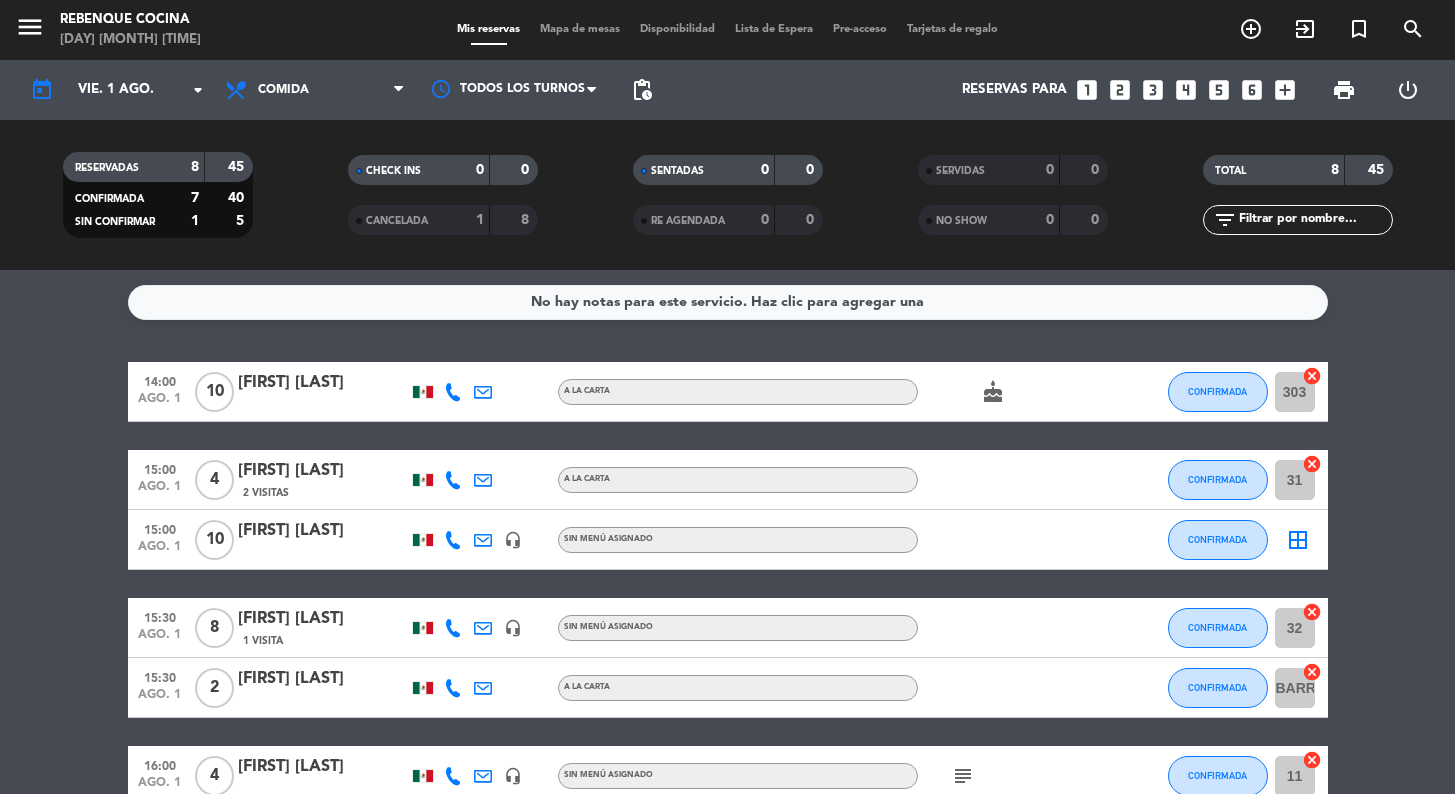 scroll, scrollTop: 108, scrollLeft: 0, axis: vertical 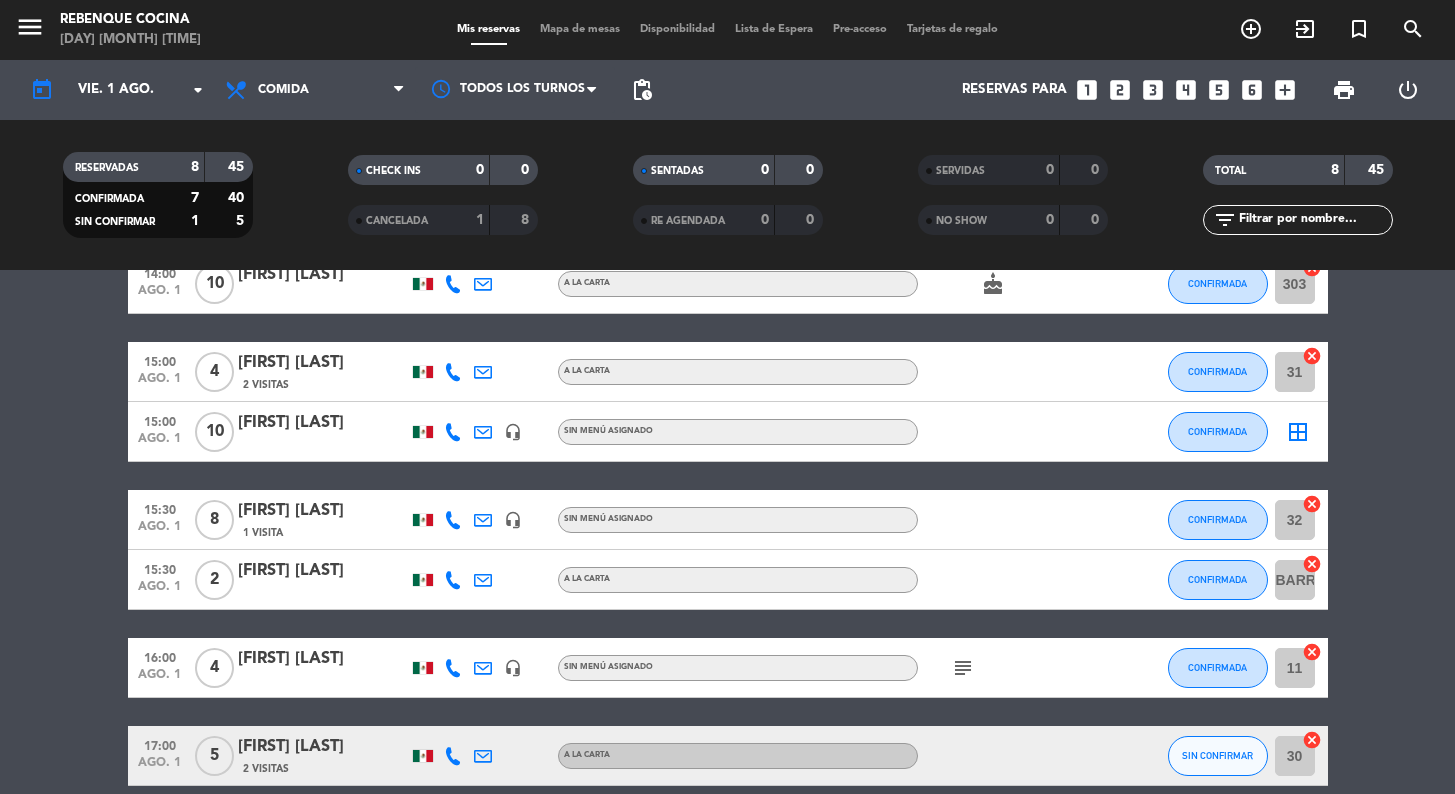 click on "border_all" 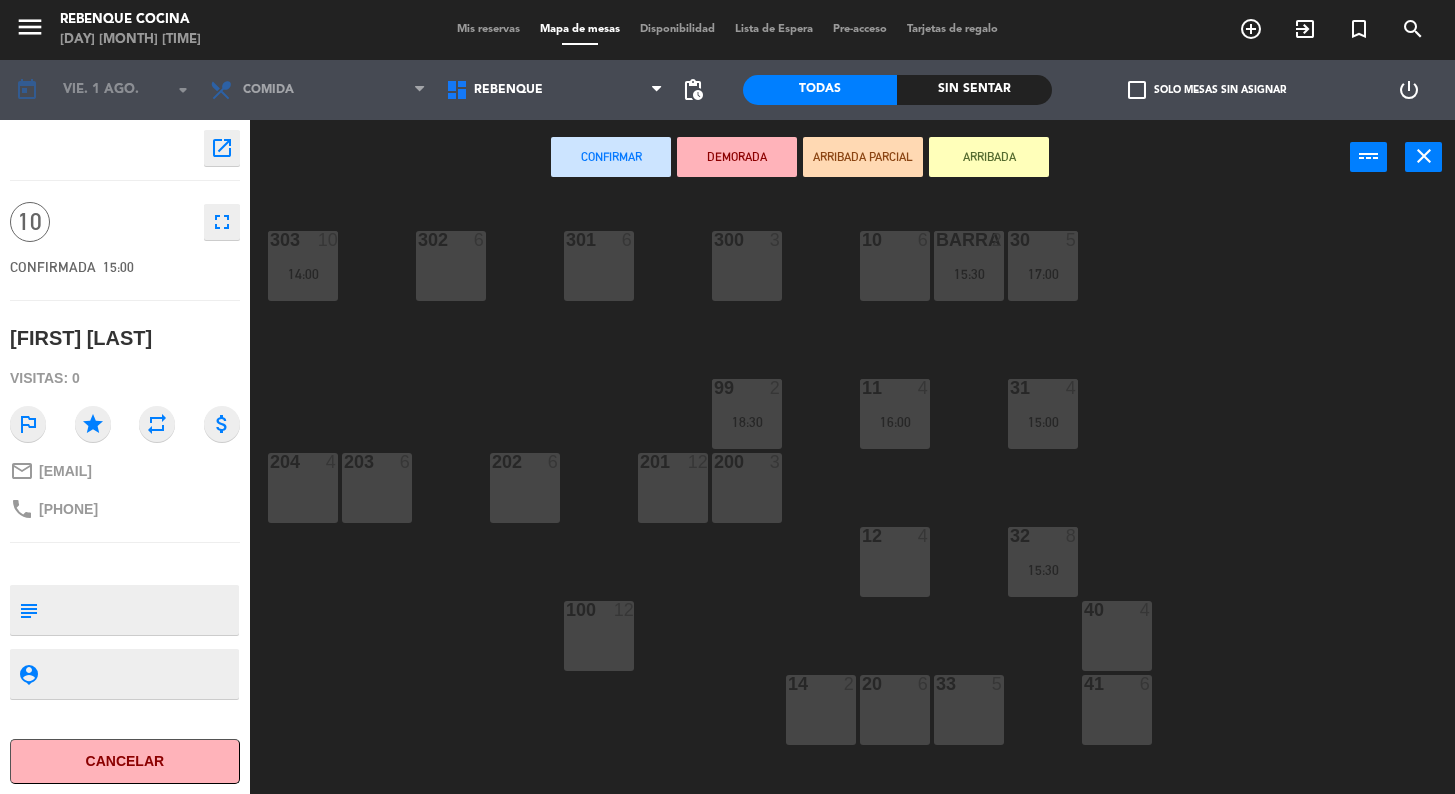 click on "[PHONE]" at bounding box center [303, 488] 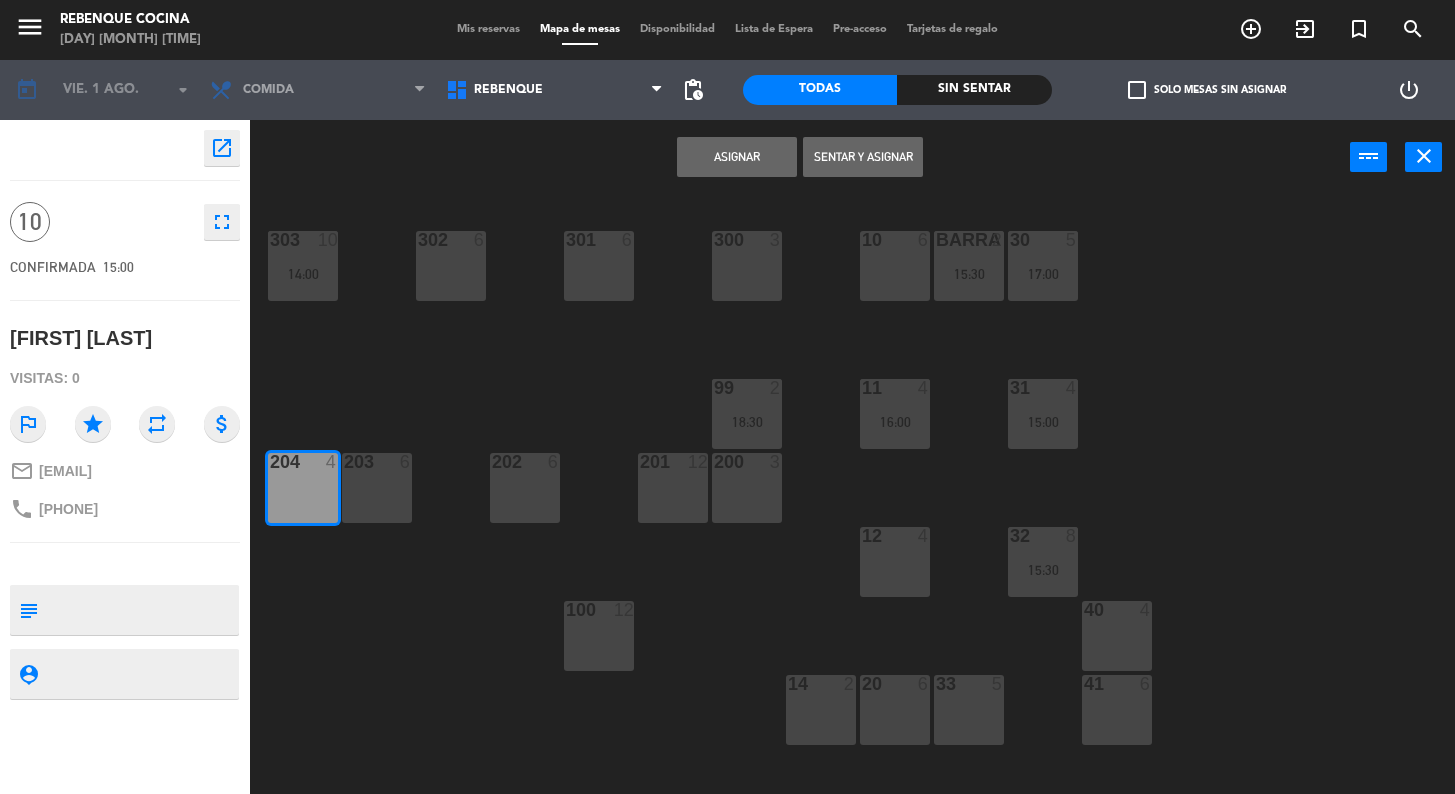 click on "Asignar" at bounding box center [737, 157] 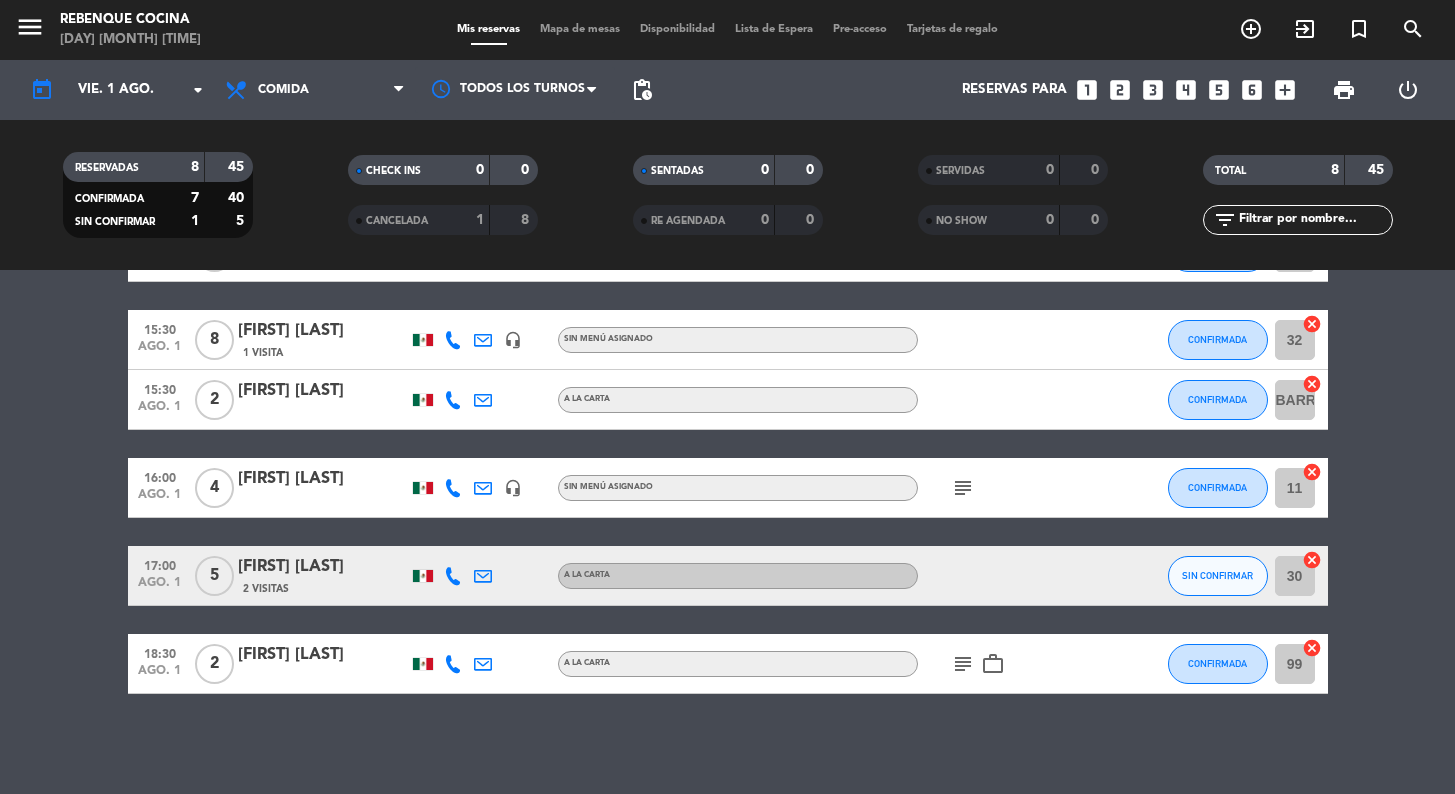 scroll, scrollTop: 288, scrollLeft: 0, axis: vertical 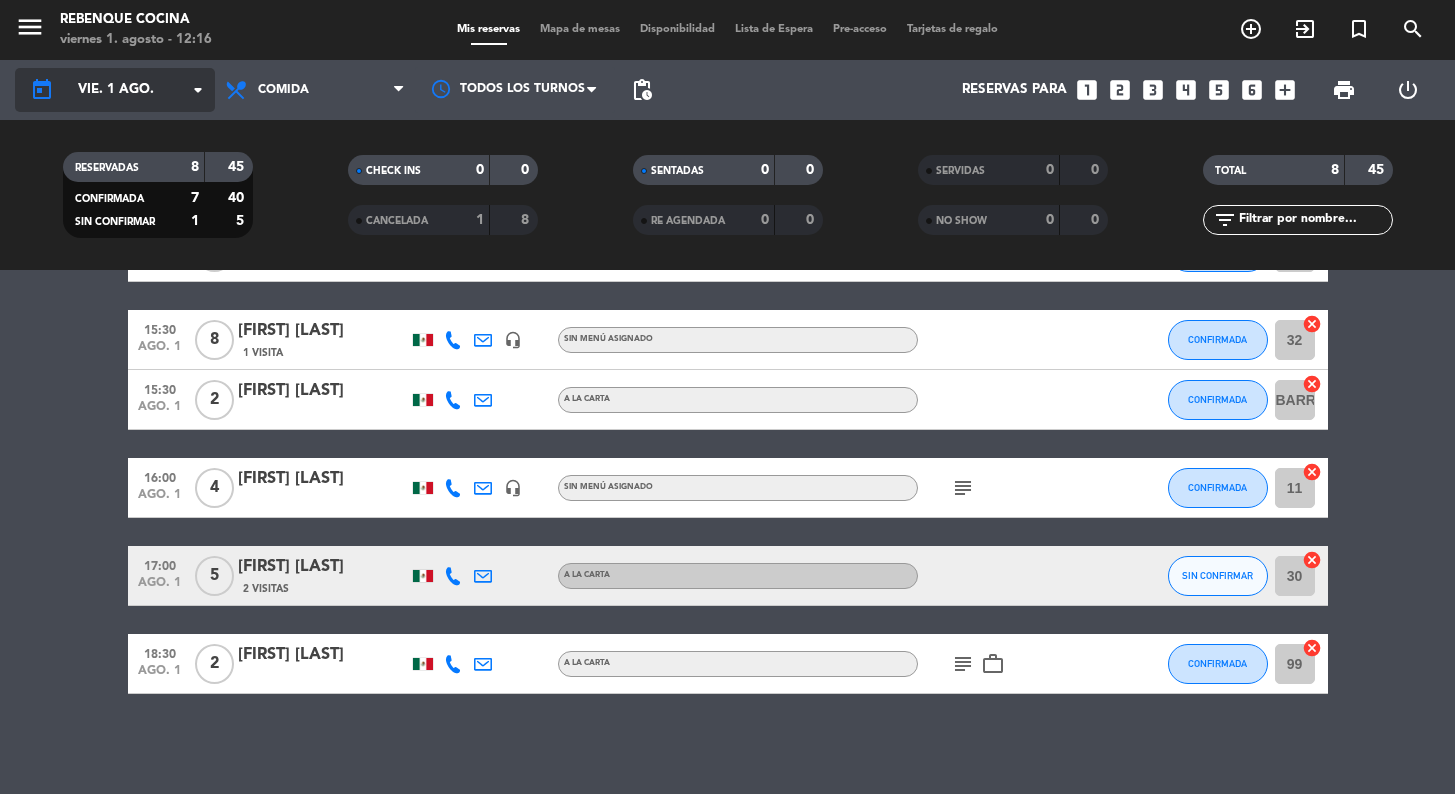 click on "vie. 1 ago." 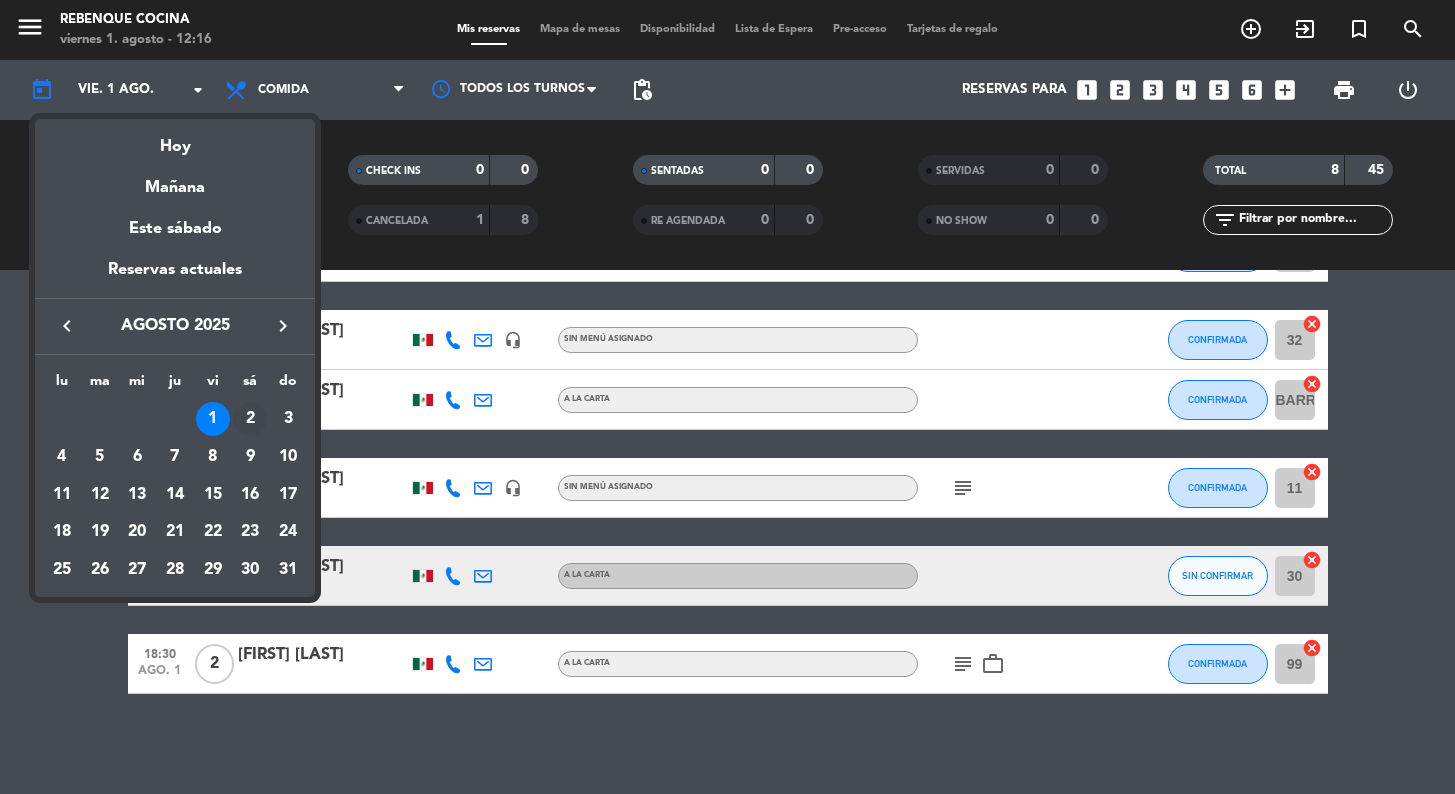 click on "2" at bounding box center [250, 419] 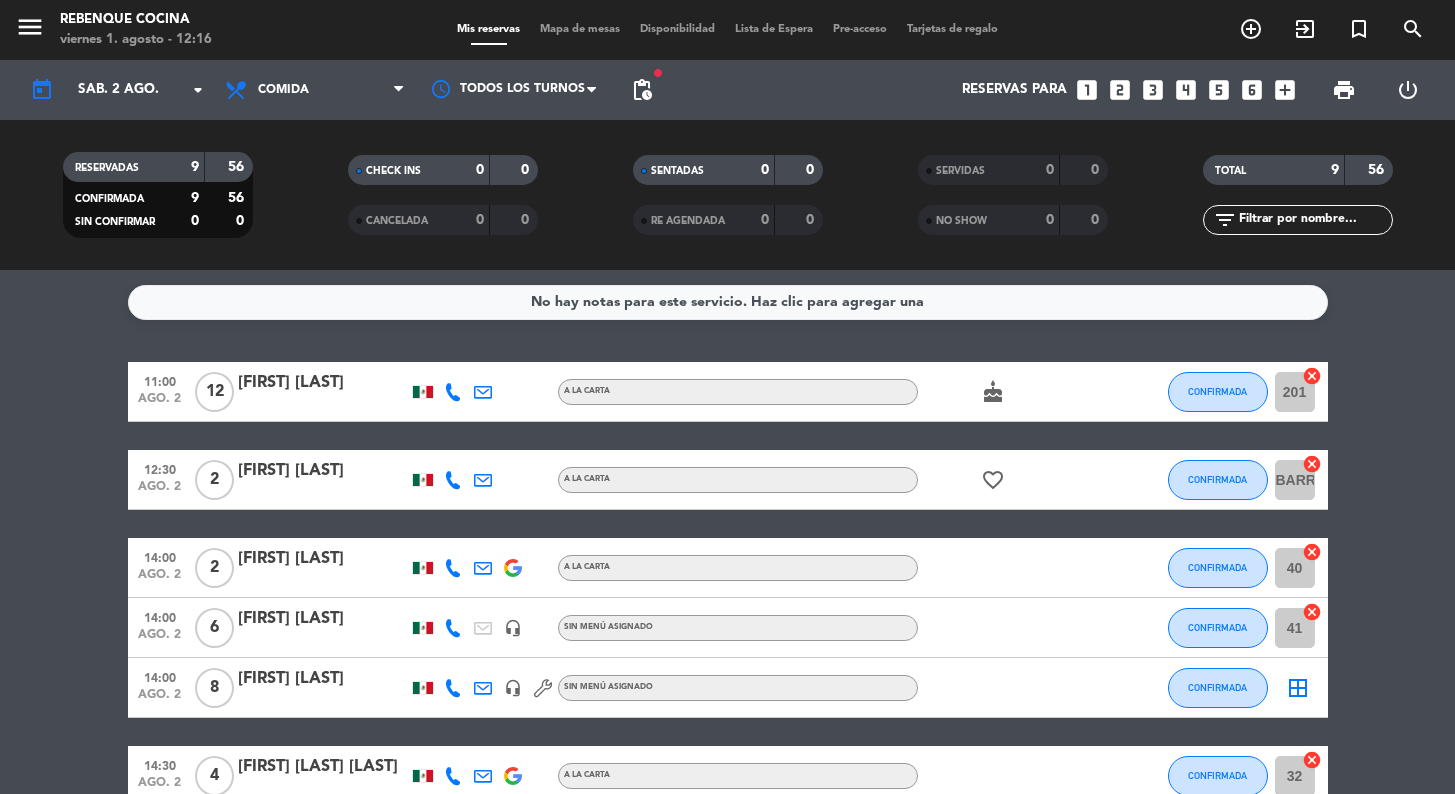 scroll, scrollTop: 0, scrollLeft: 0, axis: both 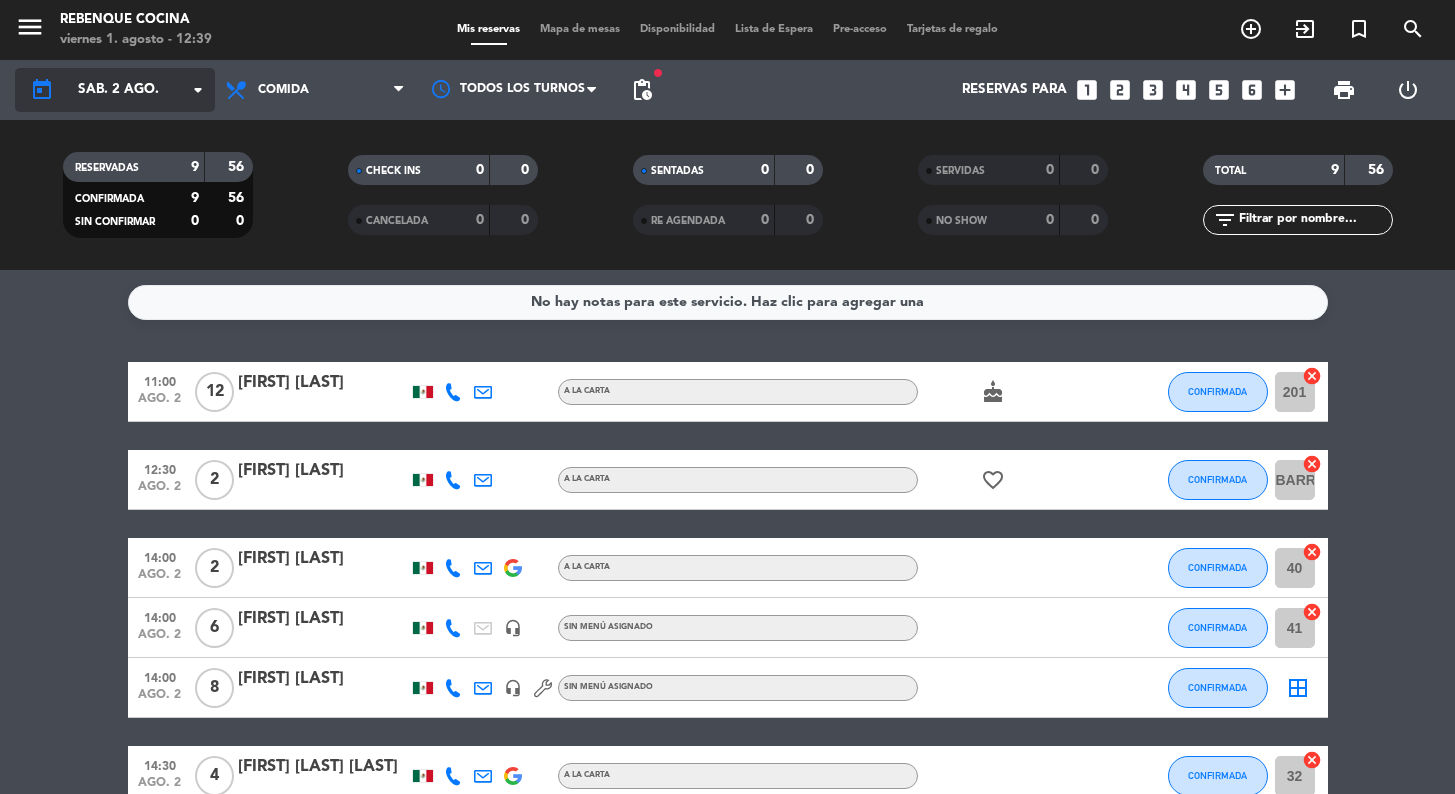 click on "sáb. 2 ago." 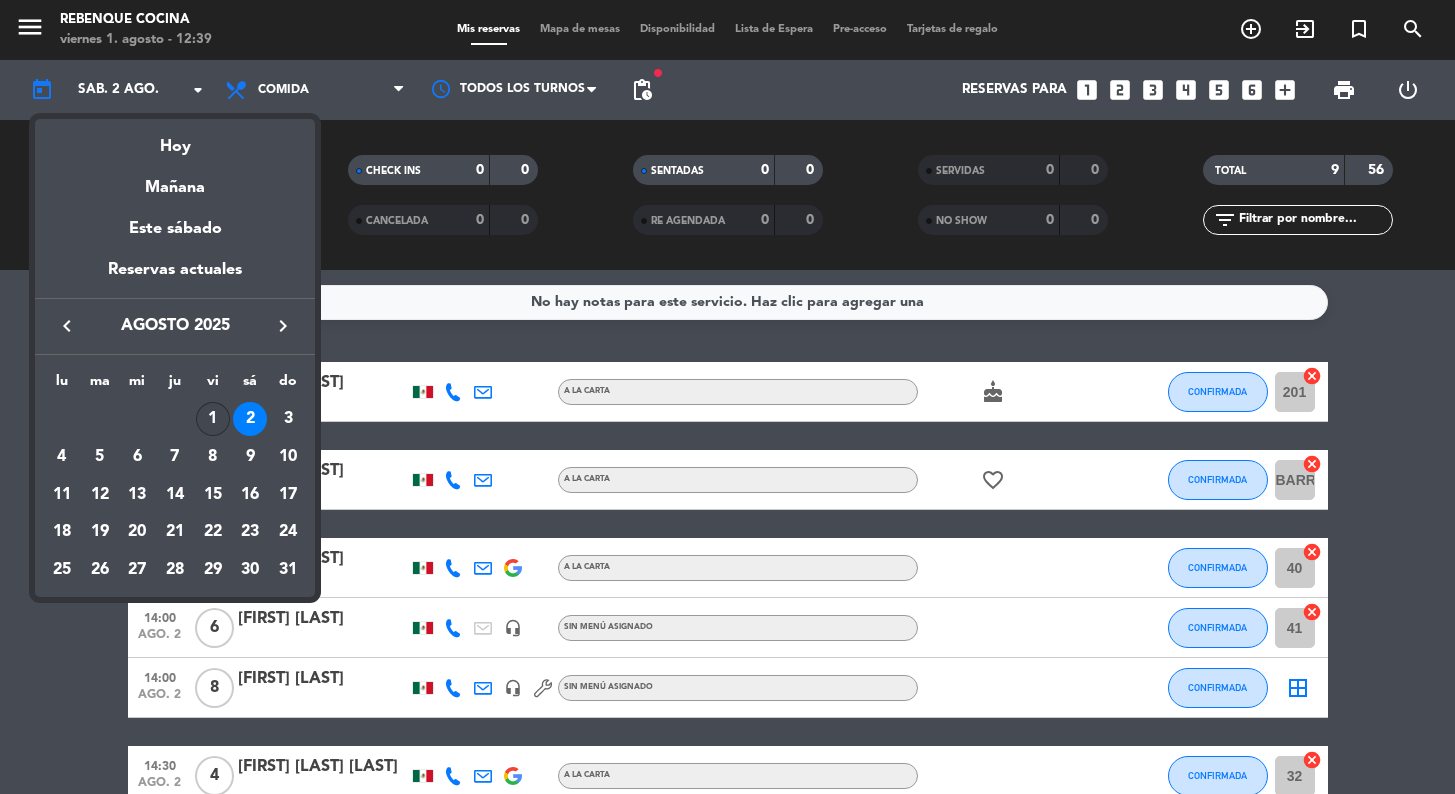 click on "1" at bounding box center (213, 419) 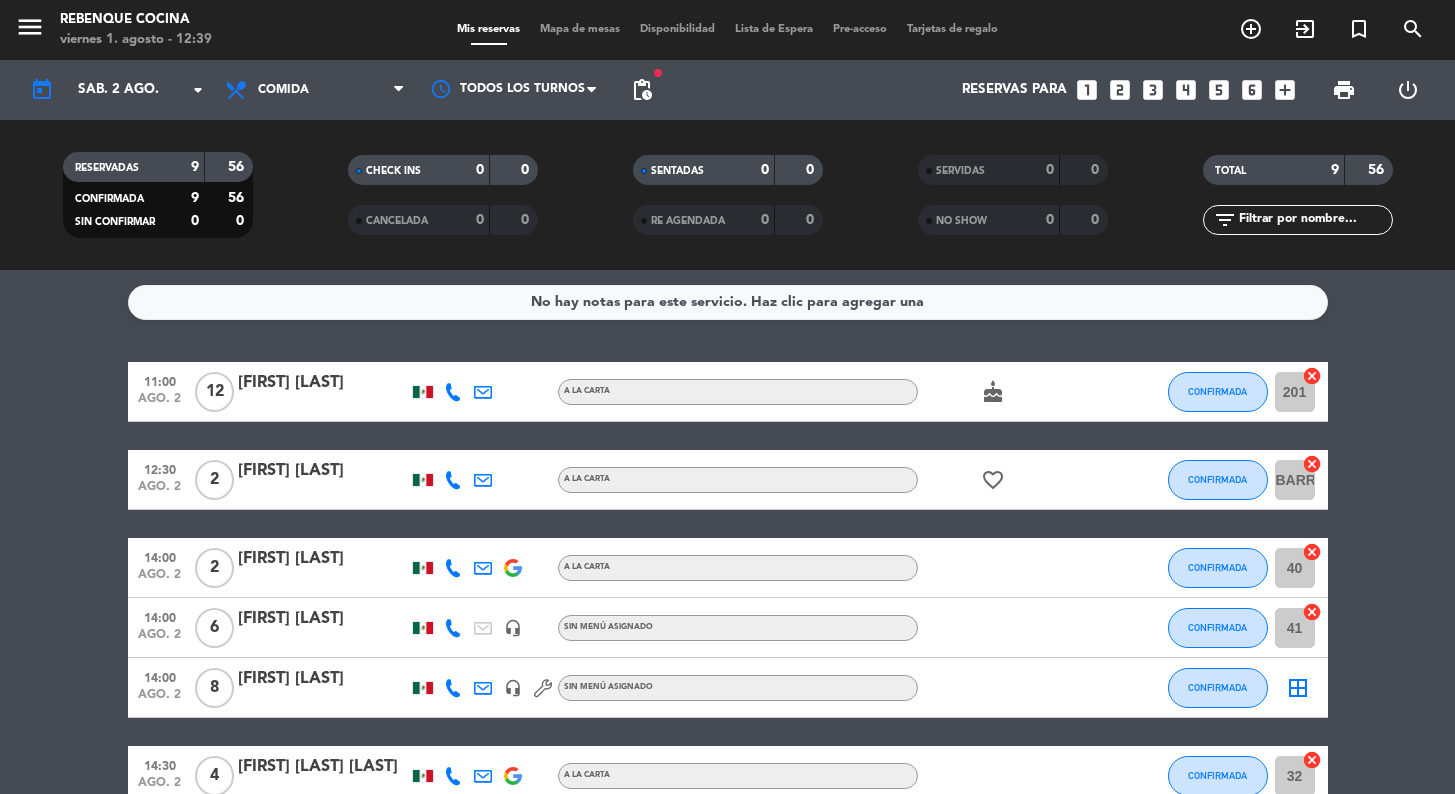 type on "vie. 1 ago." 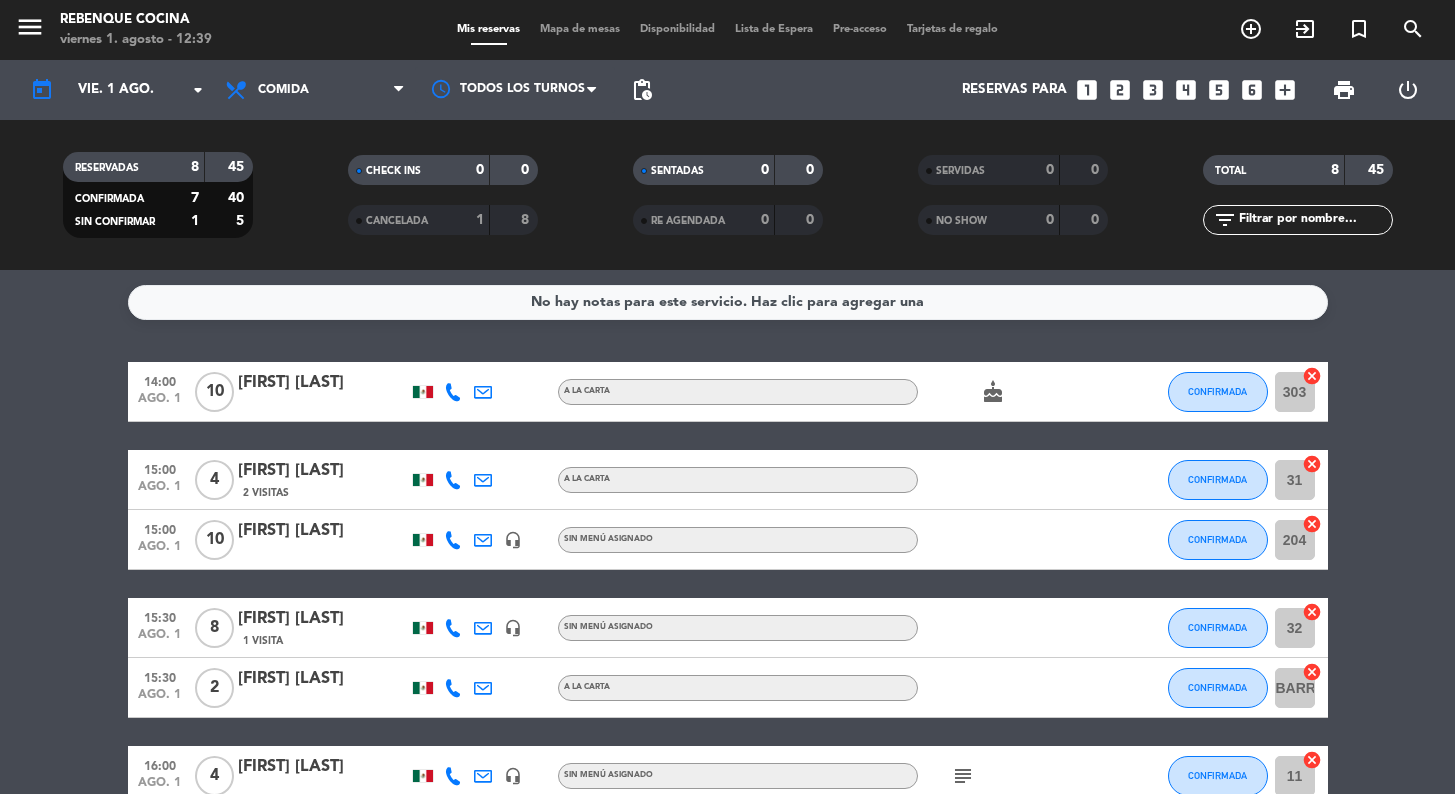 scroll, scrollTop: 0, scrollLeft: 0, axis: both 